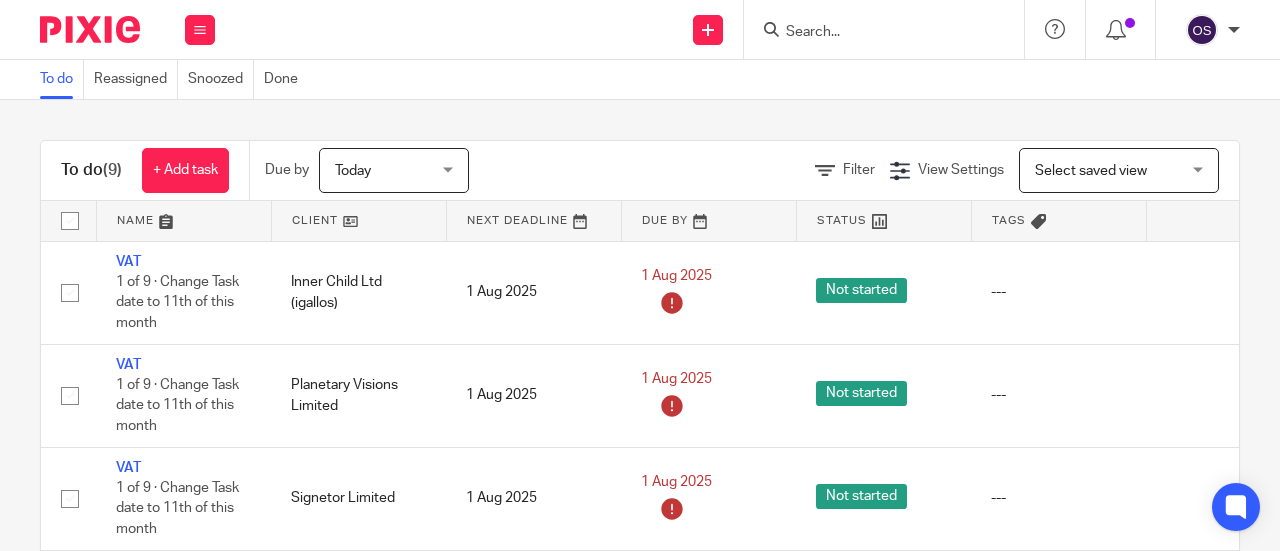 scroll, scrollTop: 0, scrollLeft: 0, axis: both 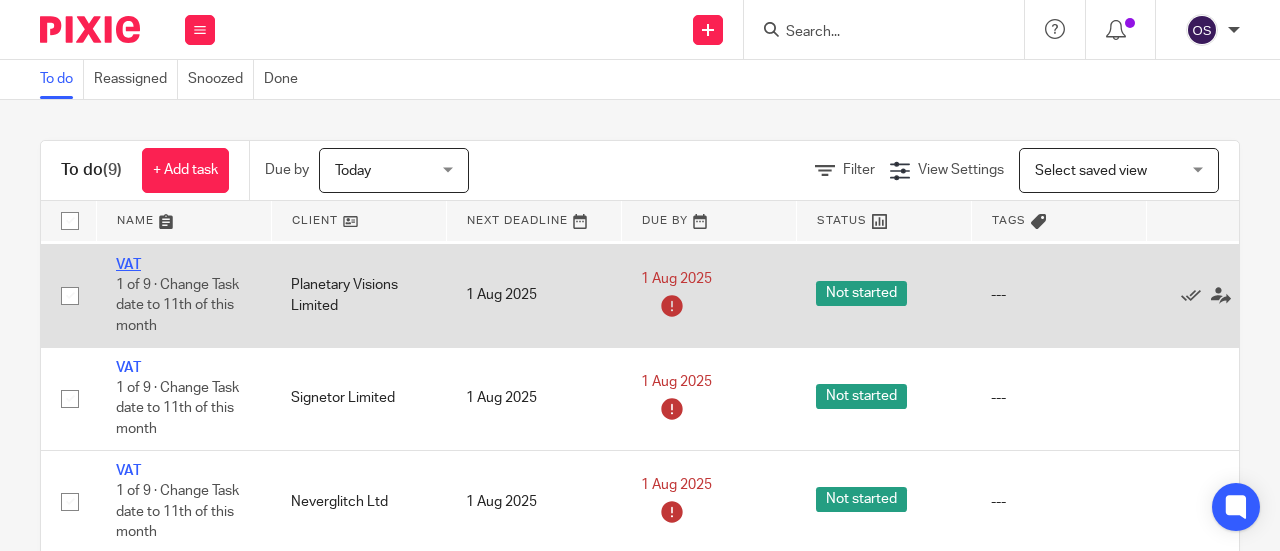 click on "VAT" at bounding box center (128, 265) 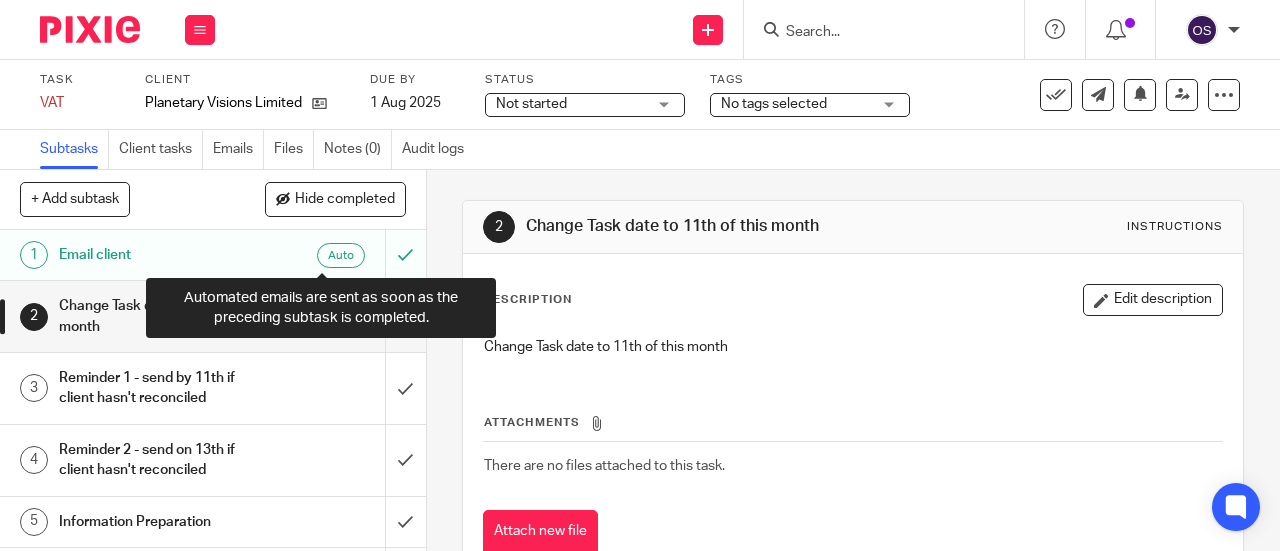 scroll, scrollTop: 0, scrollLeft: 0, axis: both 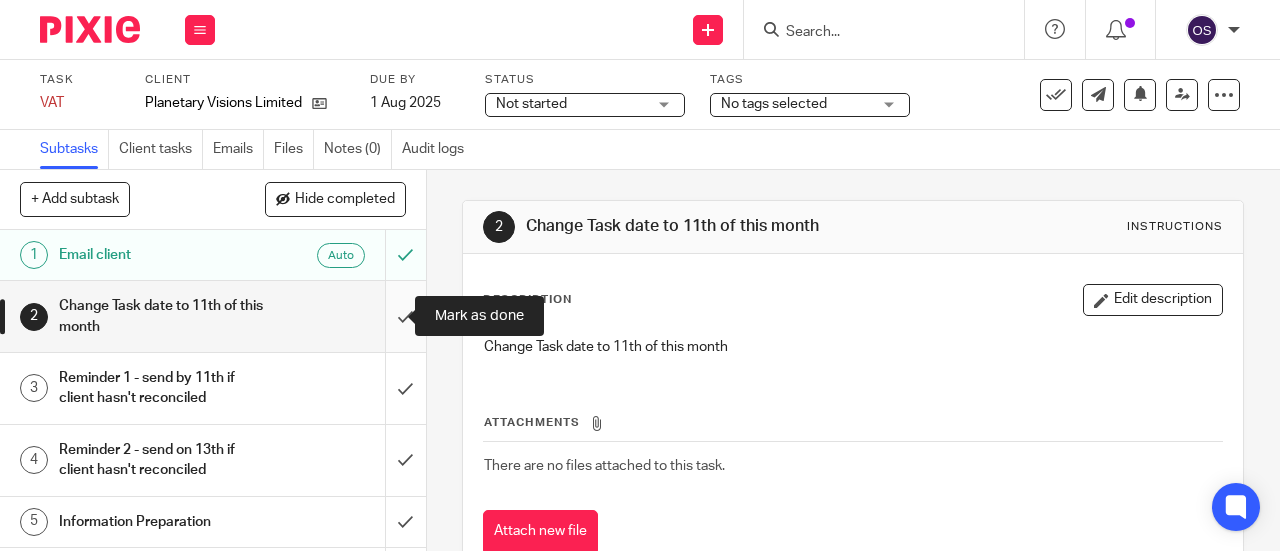 click at bounding box center (213, 316) 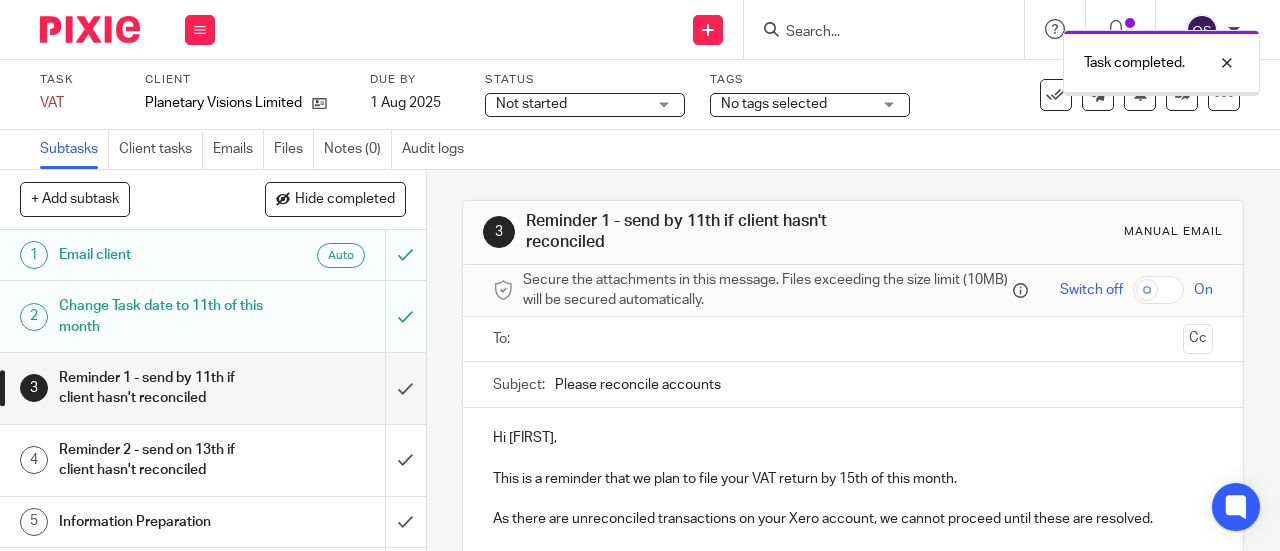 scroll, scrollTop: 0, scrollLeft: 0, axis: both 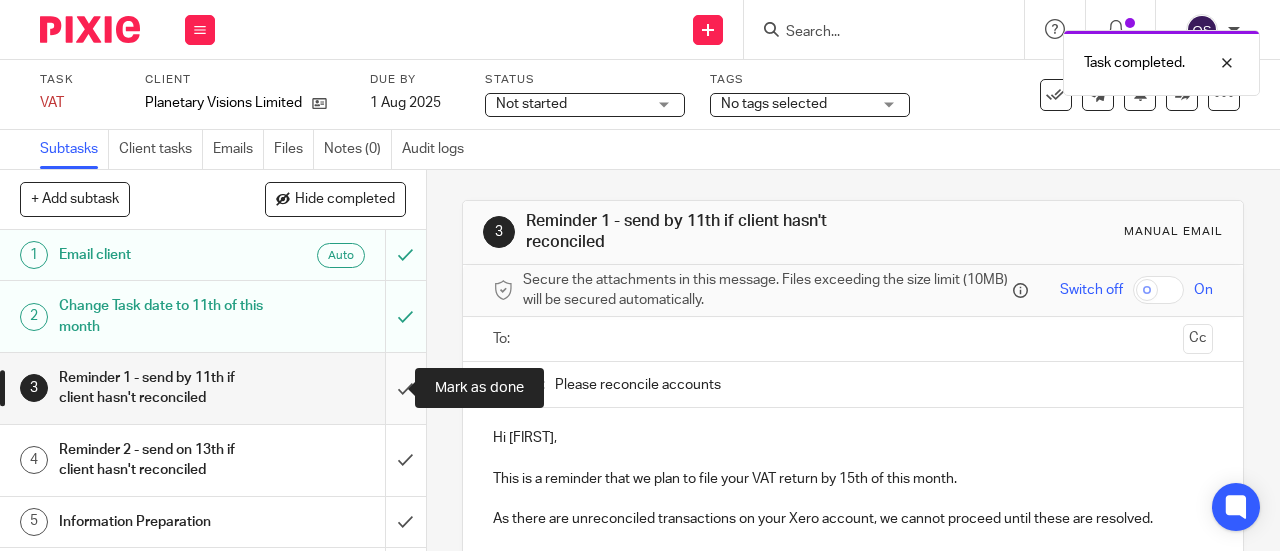 click at bounding box center (213, 388) 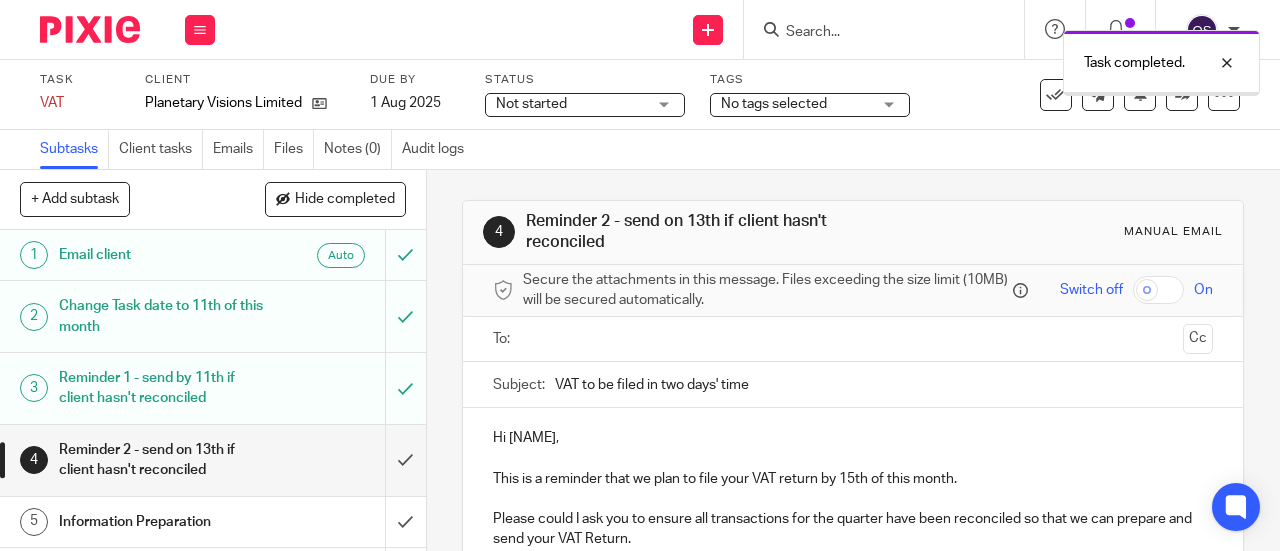 scroll, scrollTop: 0, scrollLeft: 0, axis: both 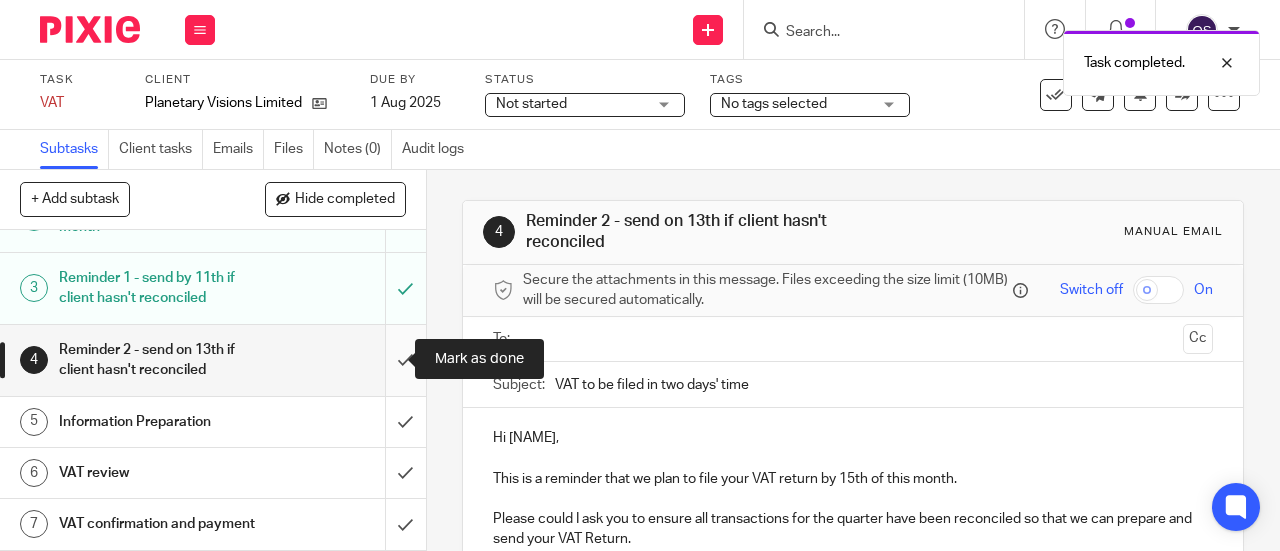 click at bounding box center (213, 360) 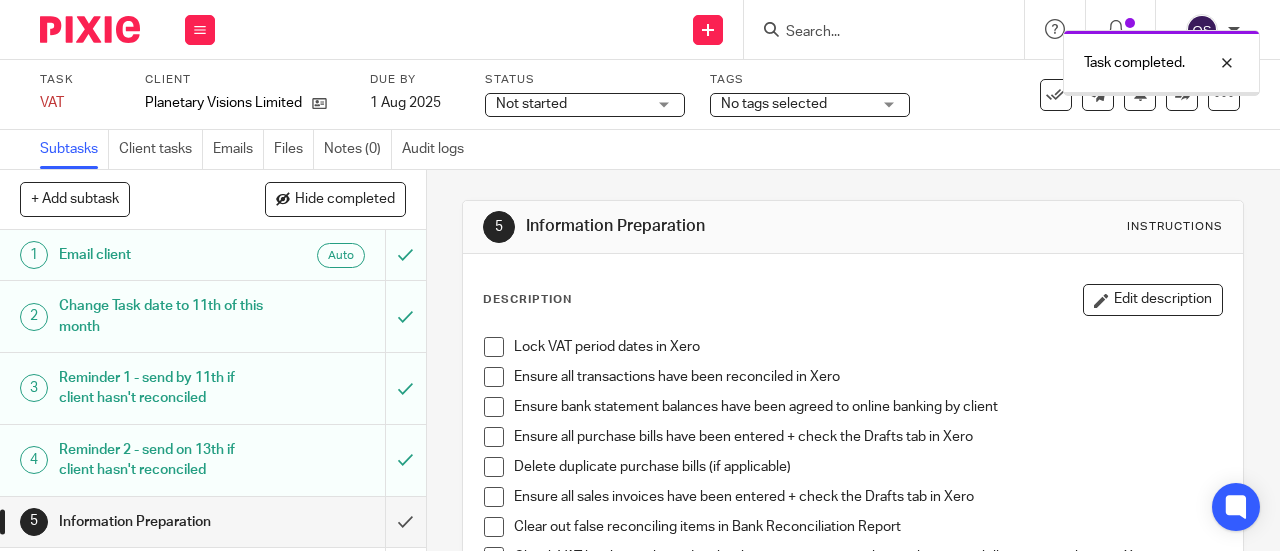 scroll, scrollTop: 0, scrollLeft: 0, axis: both 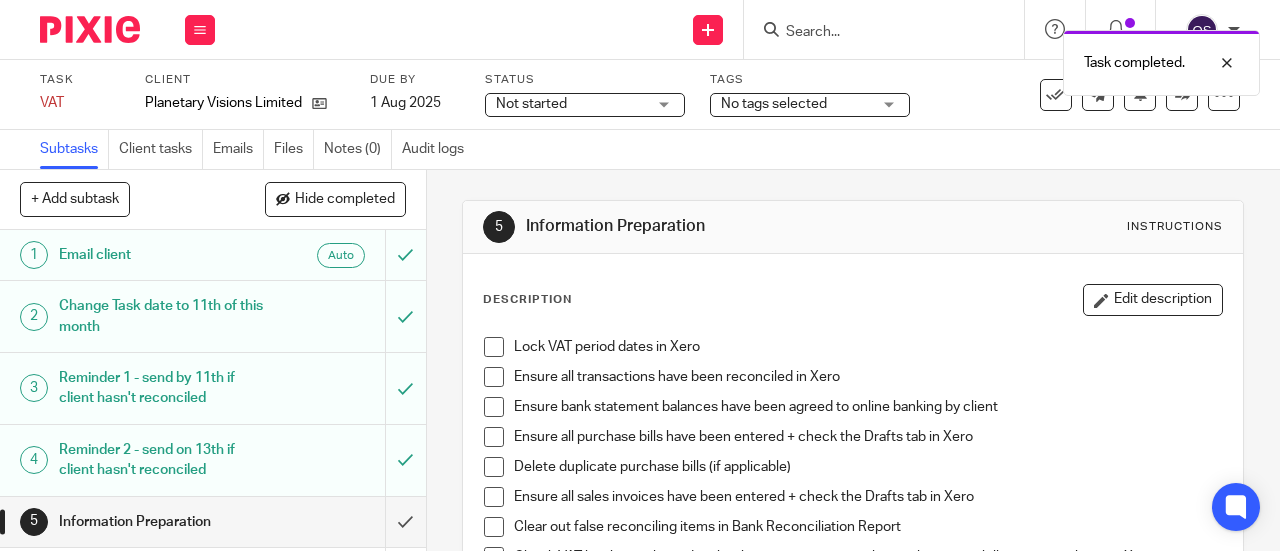 click at bounding box center [494, 347] 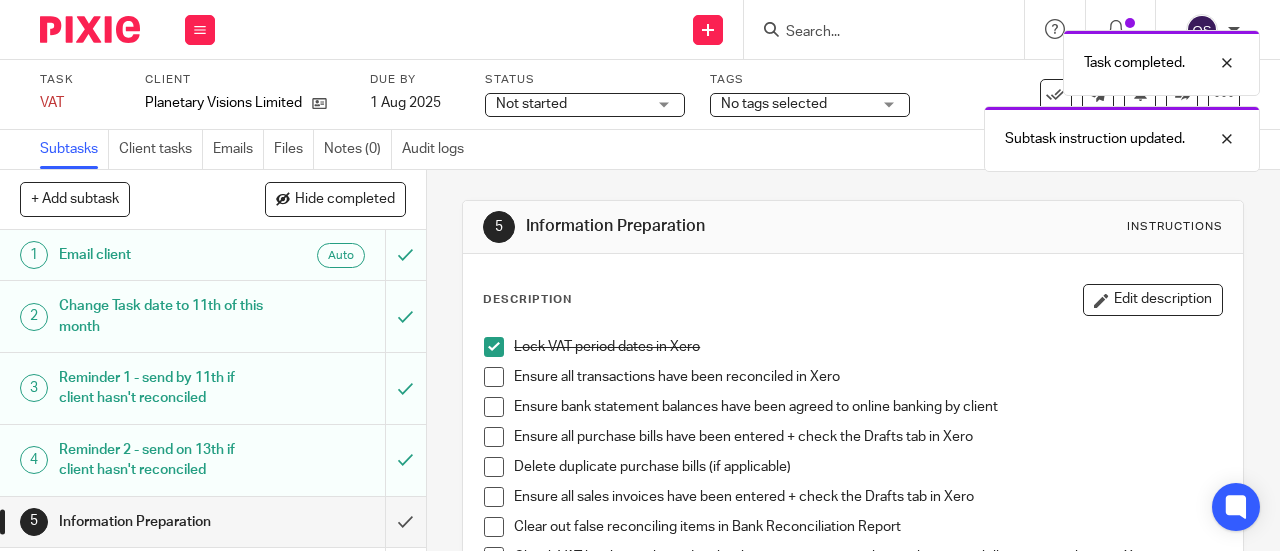click at bounding box center (494, 377) 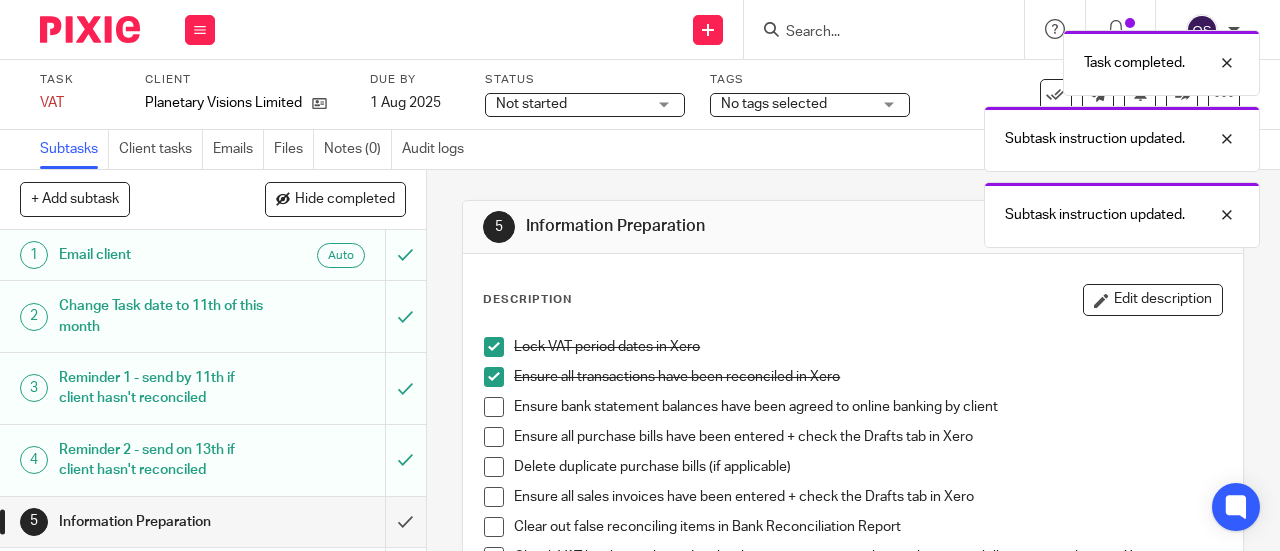 click on "Ensure bank statement balances have been agreed to online banking by client" at bounding box center (853, 412) 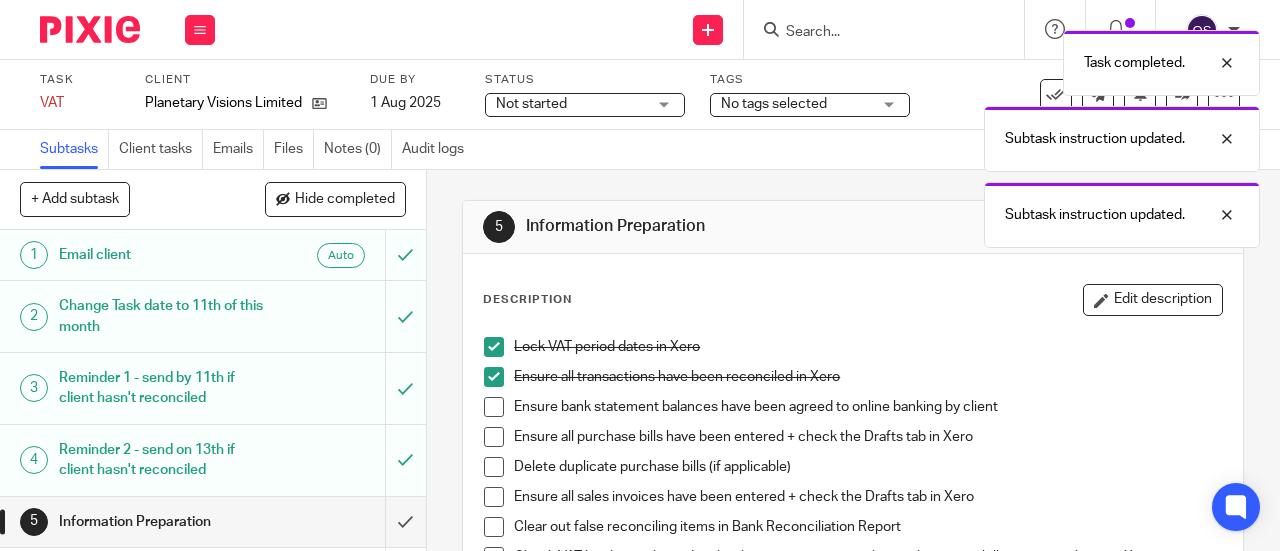click at bounding box center [494, 407] 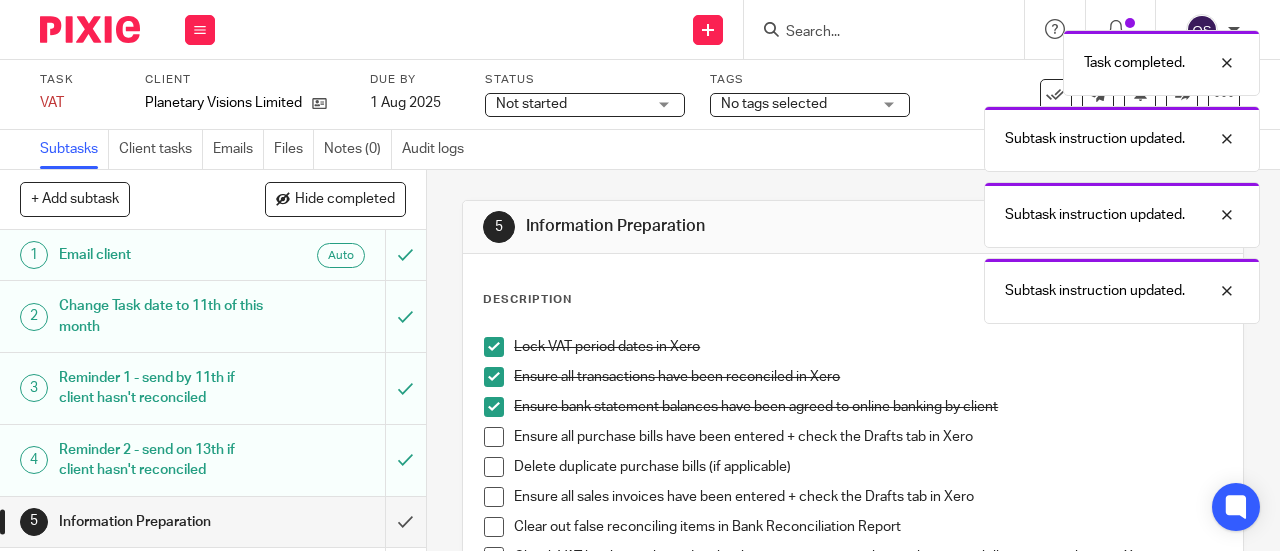 click at bounding box center (494, 437) 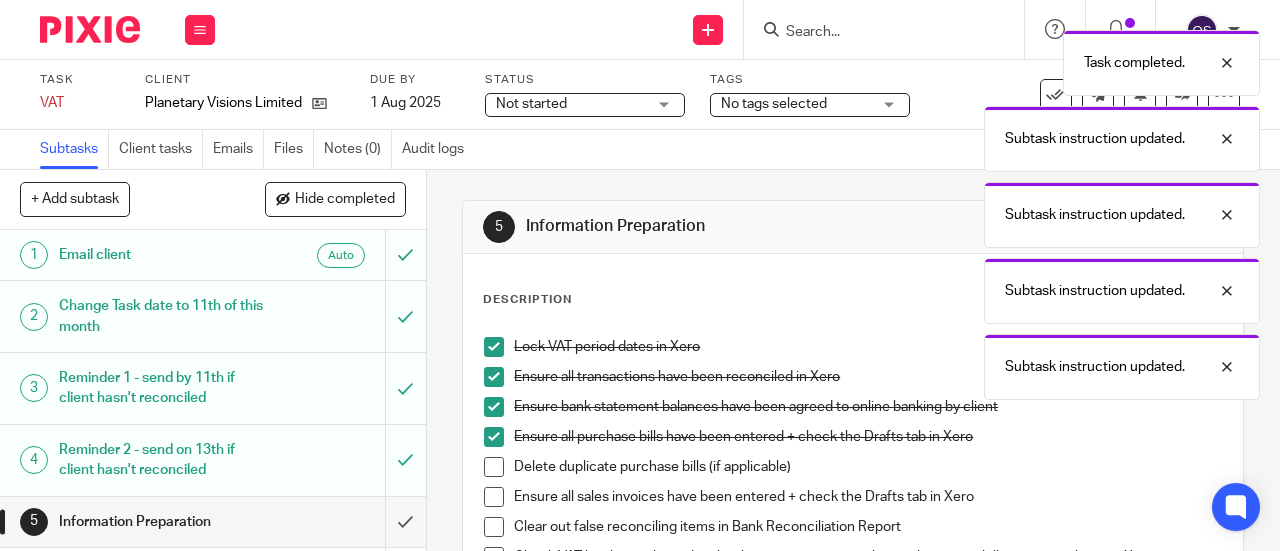drag, startPoint x: 482, startPoint y: 461, endPoint x: 479, endPoint y: 474, distance: 13.341664 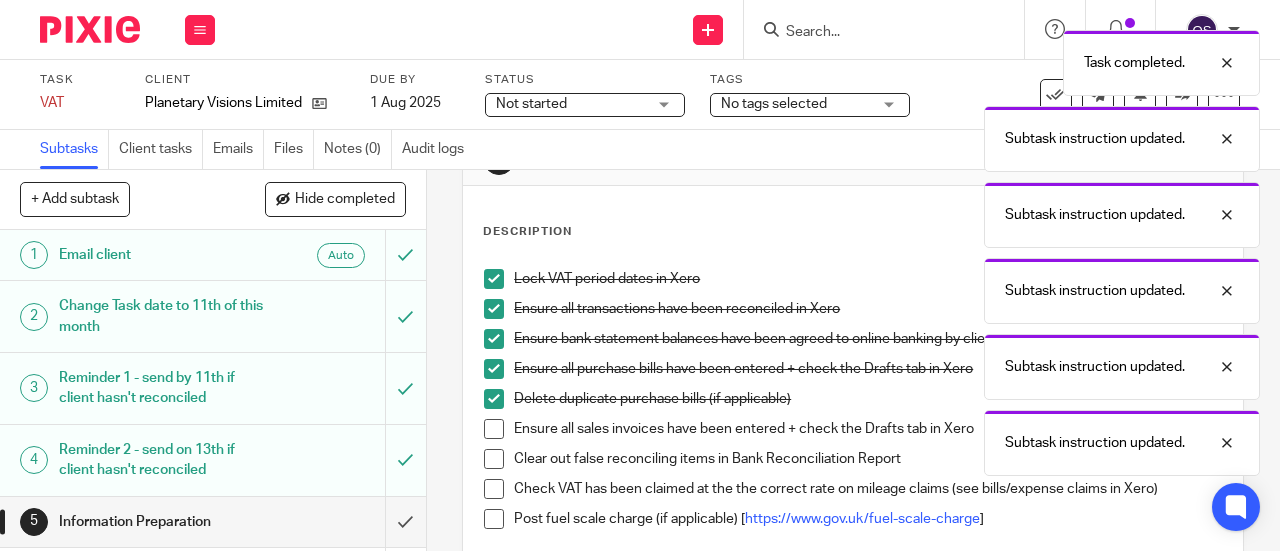 scroll, scrollTop: 100, scrollLeft: 0, axis: vertical 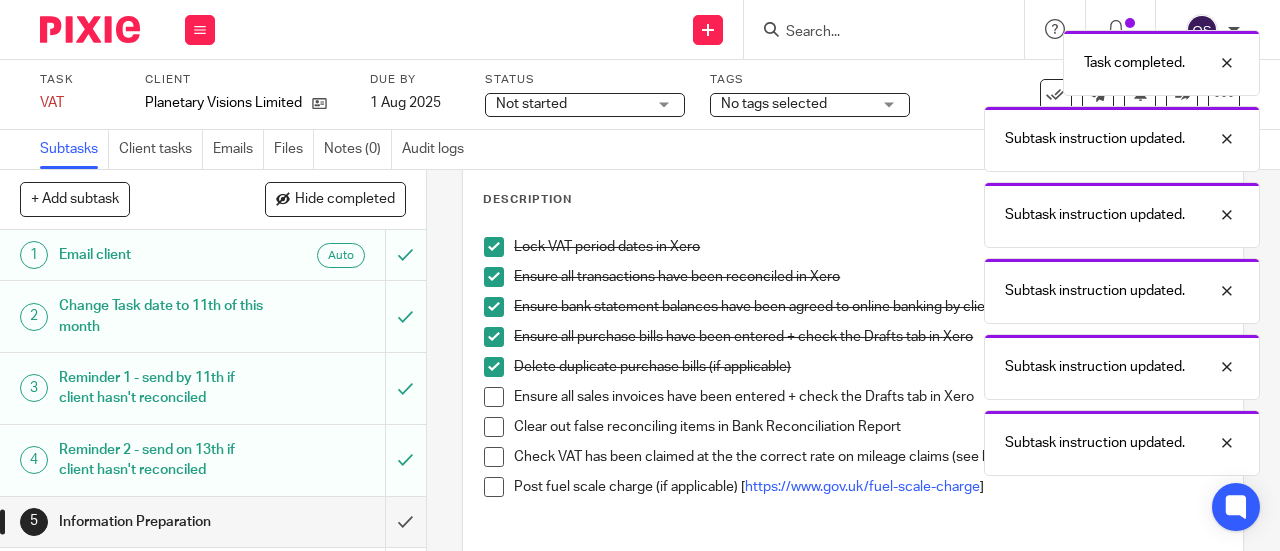 click at bounding box center (494, 397) 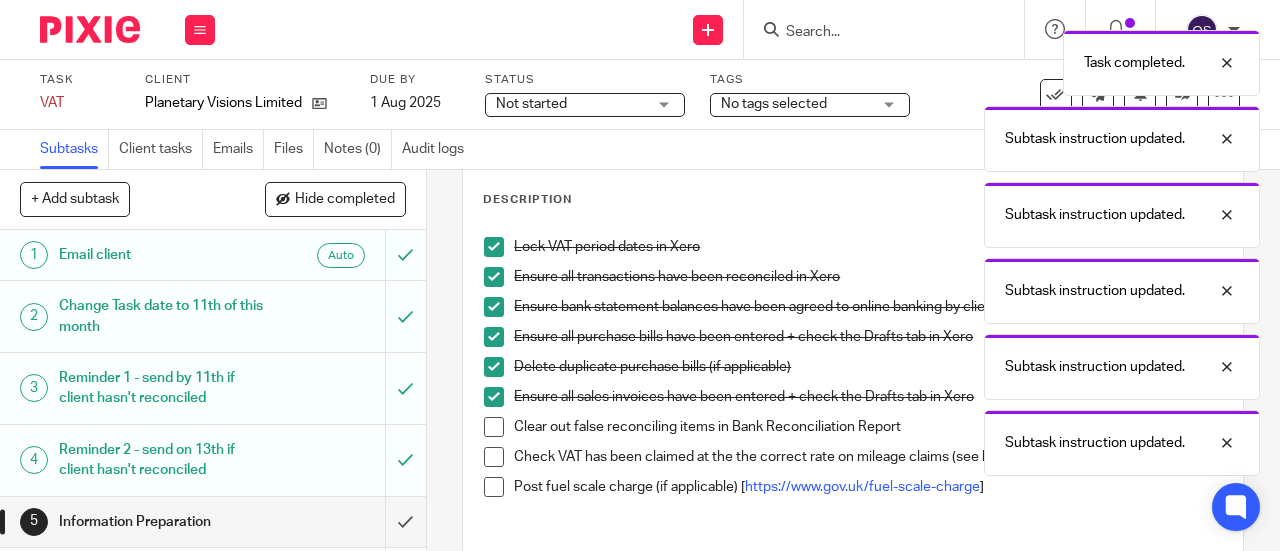 click at bounding box center (494, 427) 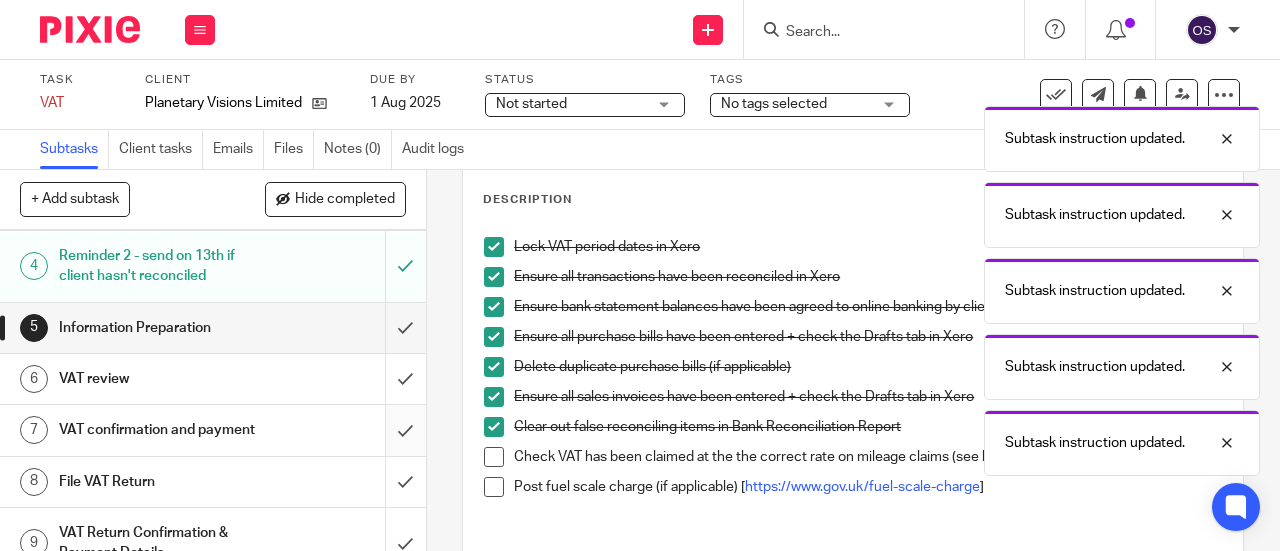 scroll, scrollTop: 200, scrollLeft: 0, axis: vertical 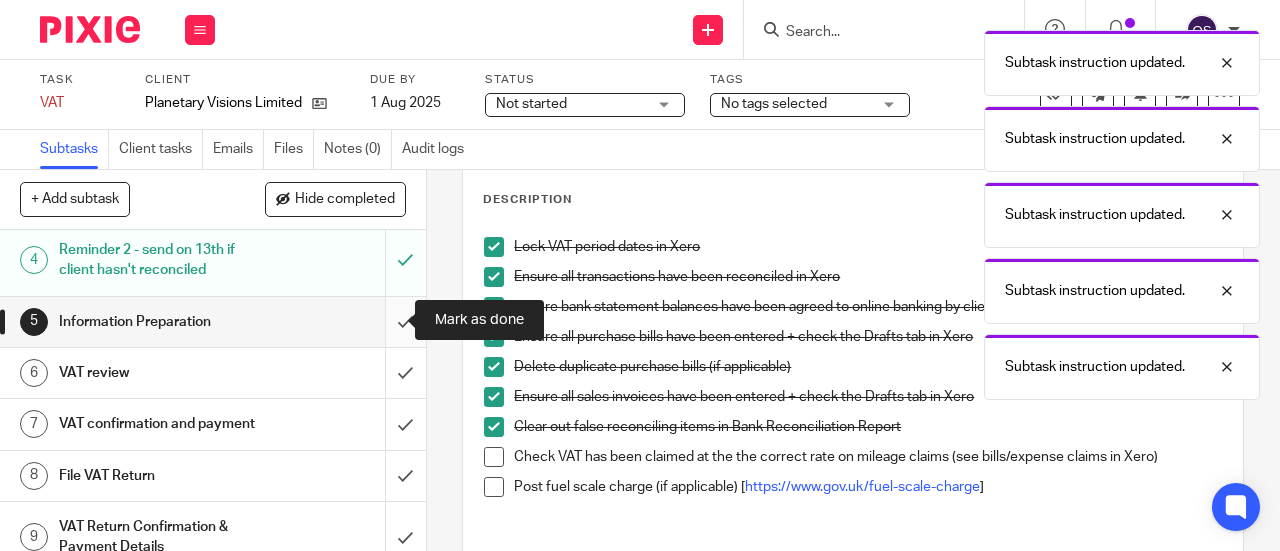 click at bounding box center [213, 322] 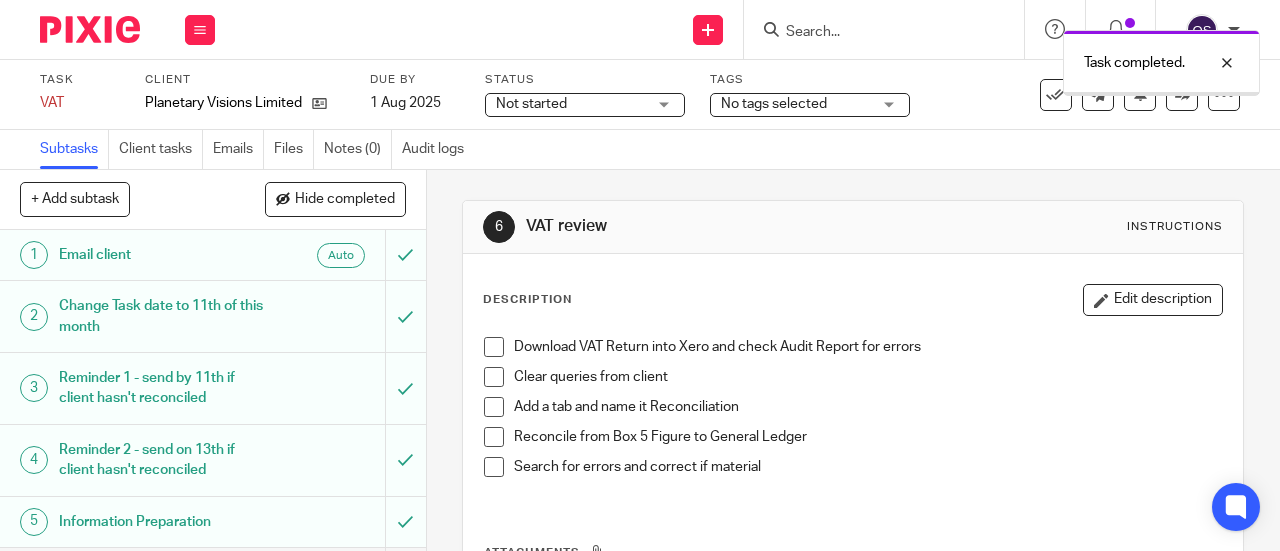 scroll, scrollTop: 0, scrollLeft: 0, axis: both 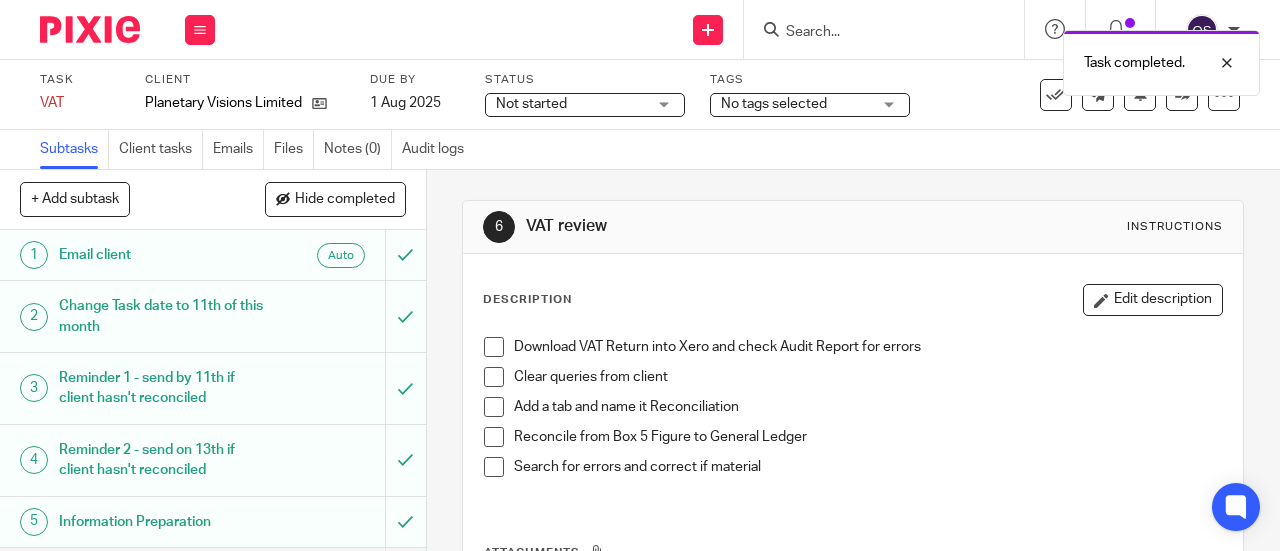 click at bounding box center [494, 347] 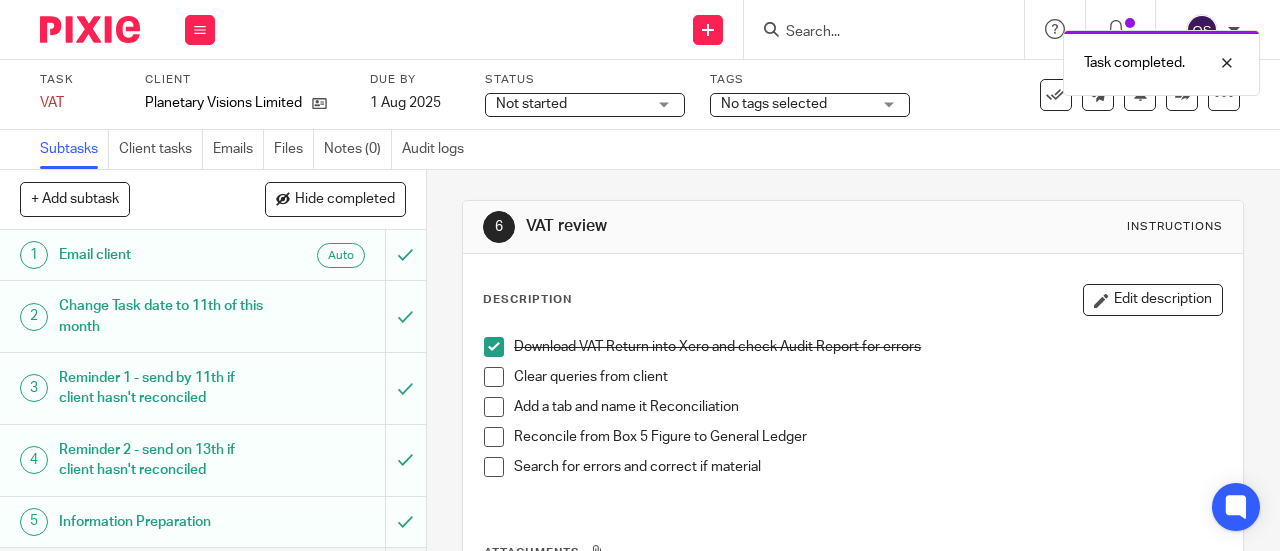 click at bounding box center [494, 377] 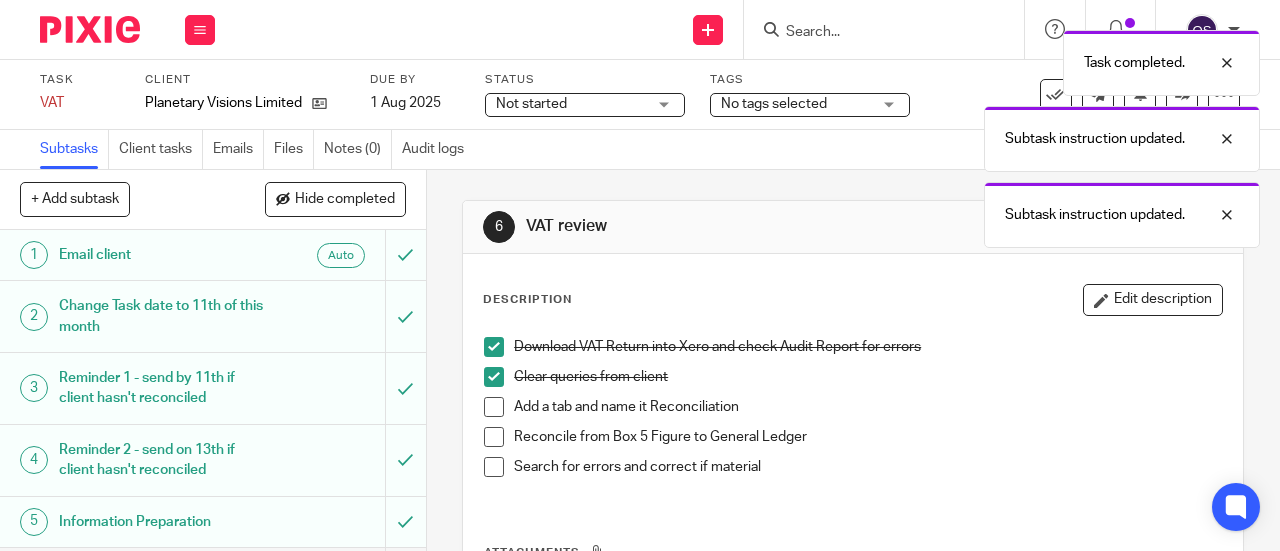 click at bounding box center [494, 407] 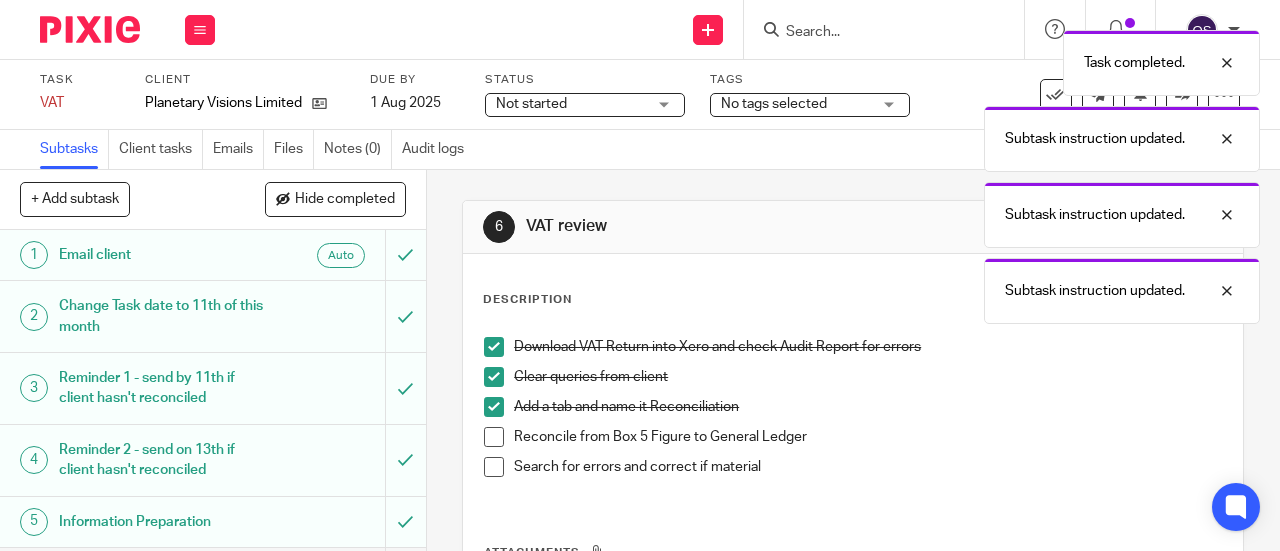 click at bounding box center (494, 437) 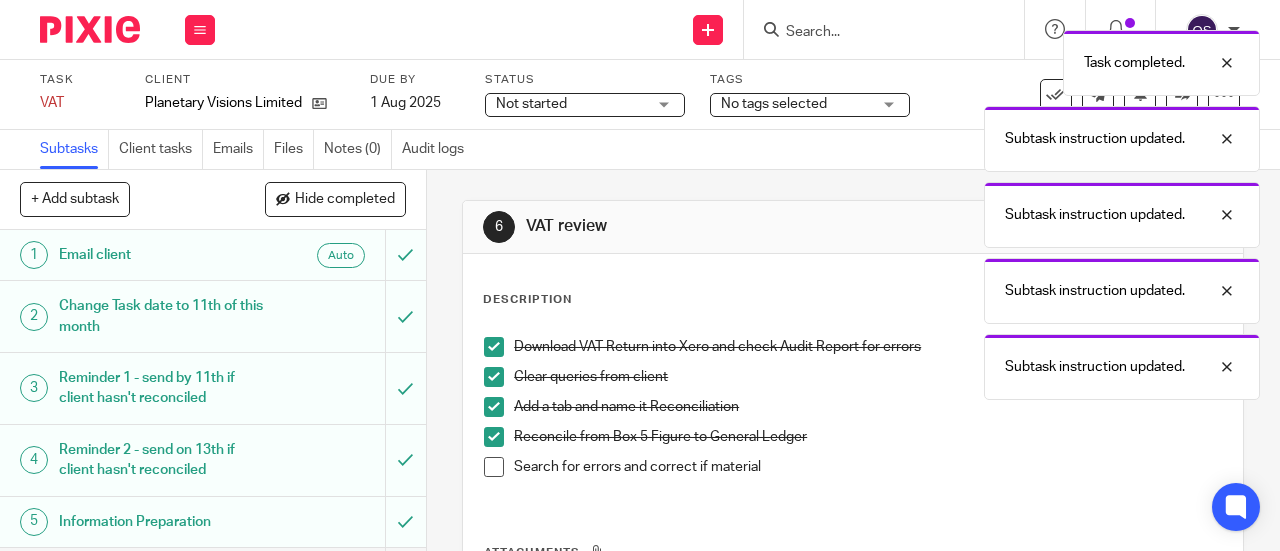 click on "Search for errors and correct if material" at bounding box center (853, 472) 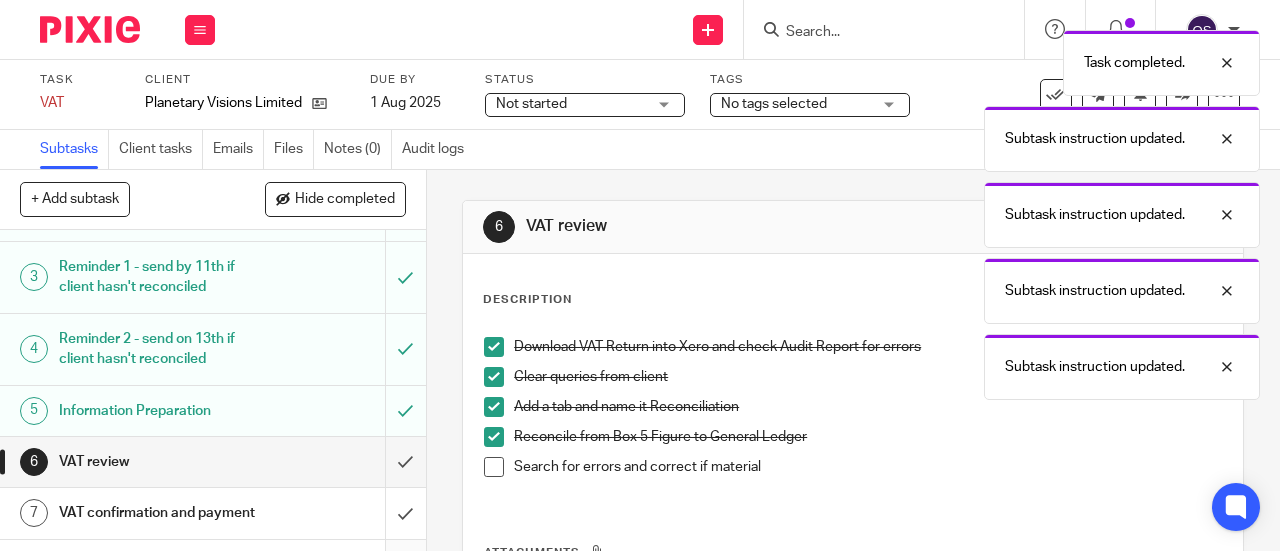 scroll, scrollTop: 200, scrollLeft: 0, axis: vertical 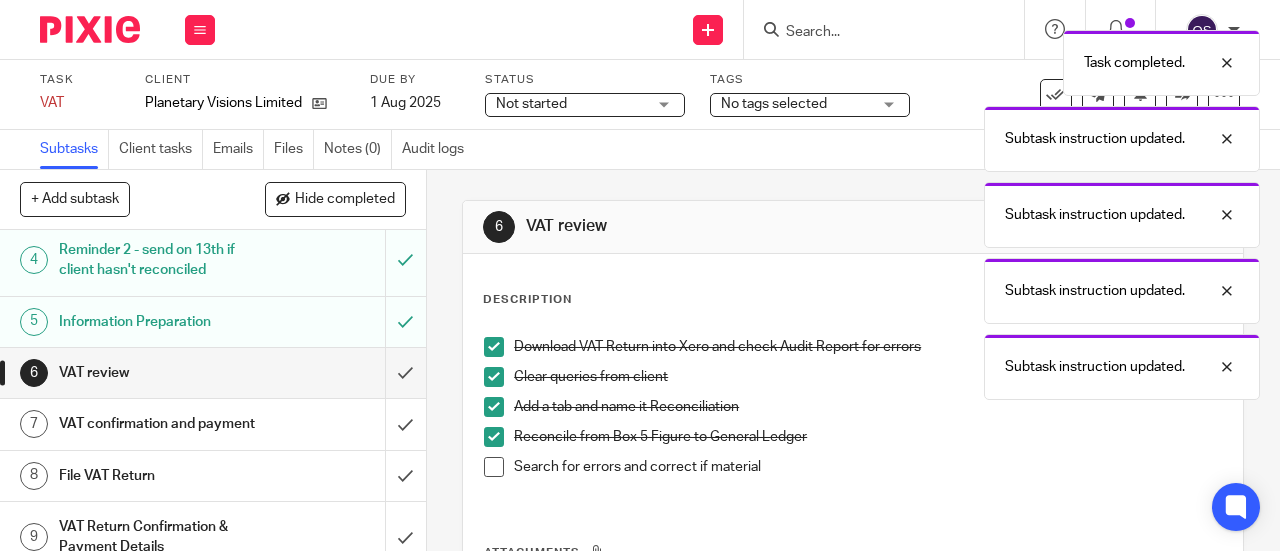 click at bounding box center [494, 467] 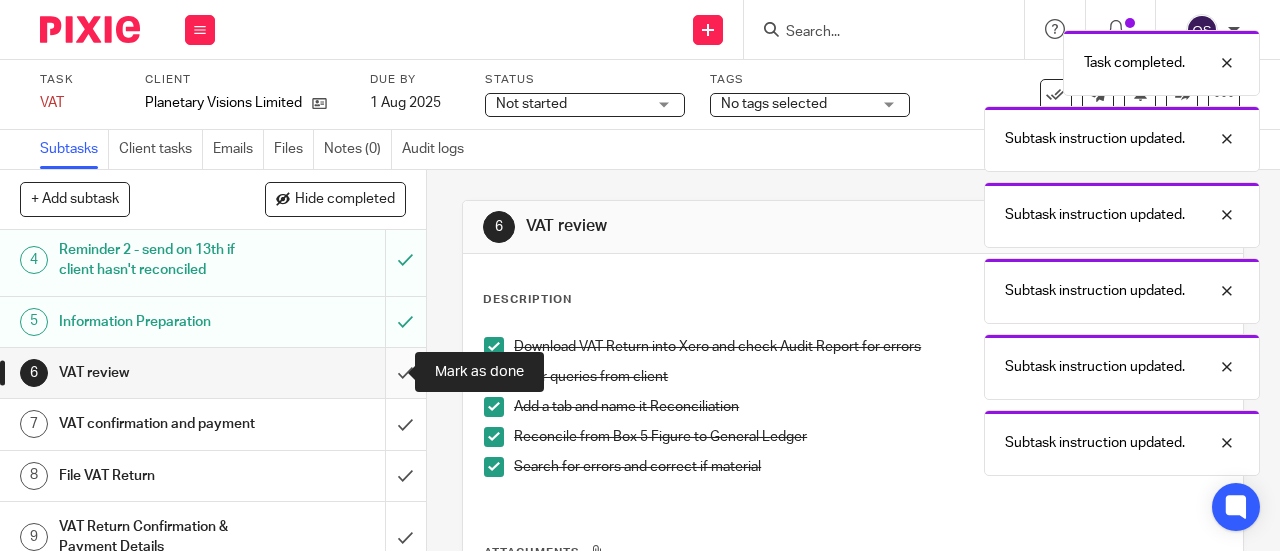 click at bounding box center (213, 373) 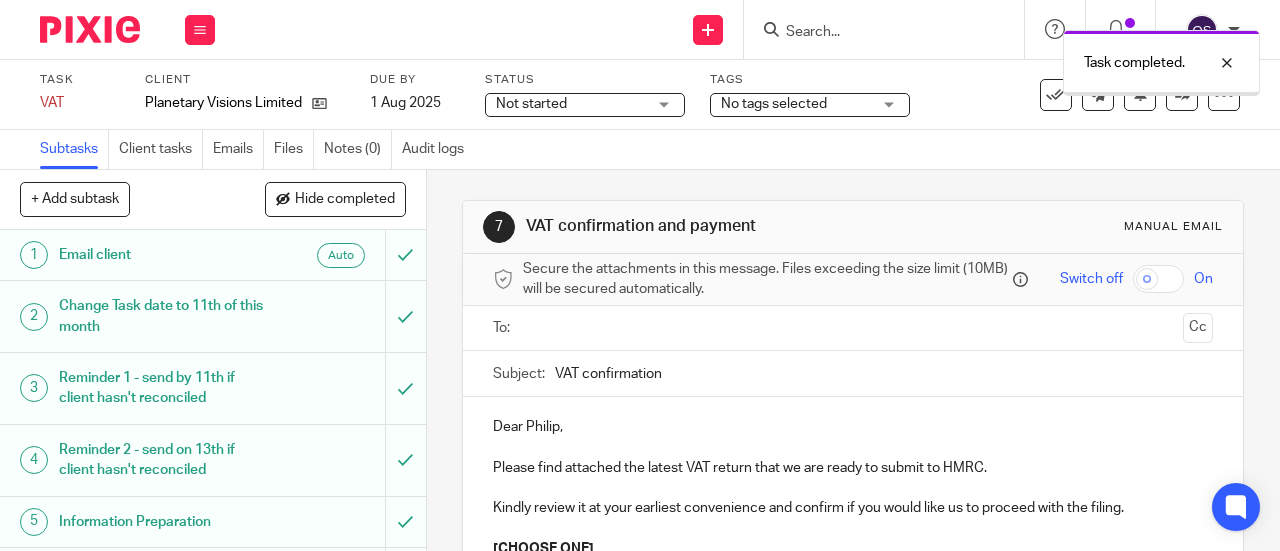 scroll, scrollTop: 0, scrollLeft: 0, axis: both 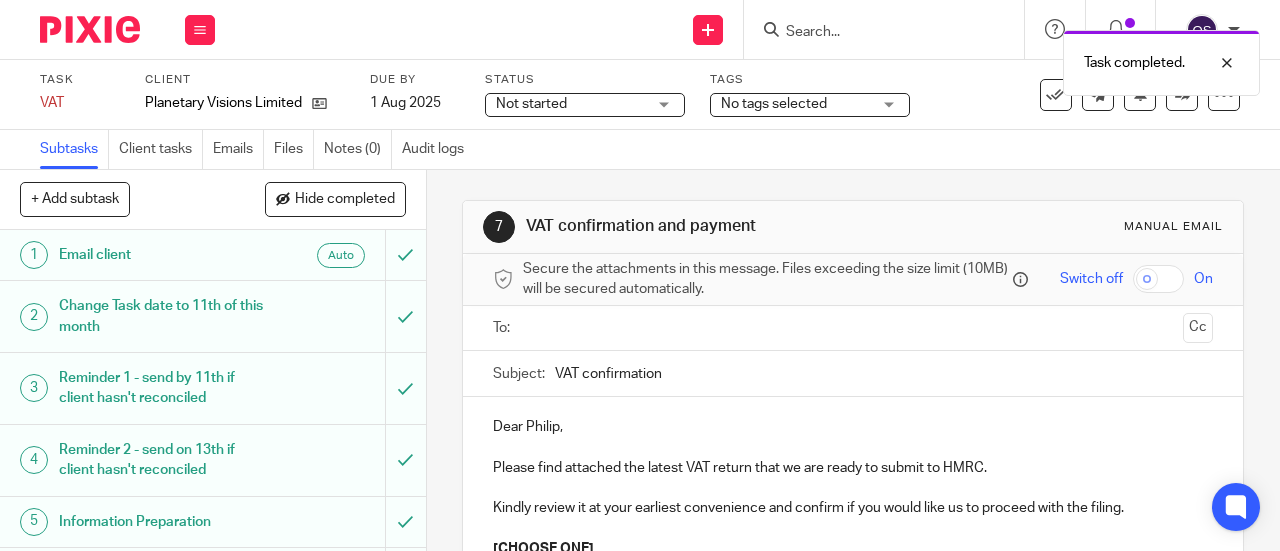click at bounding box center [852, 328] 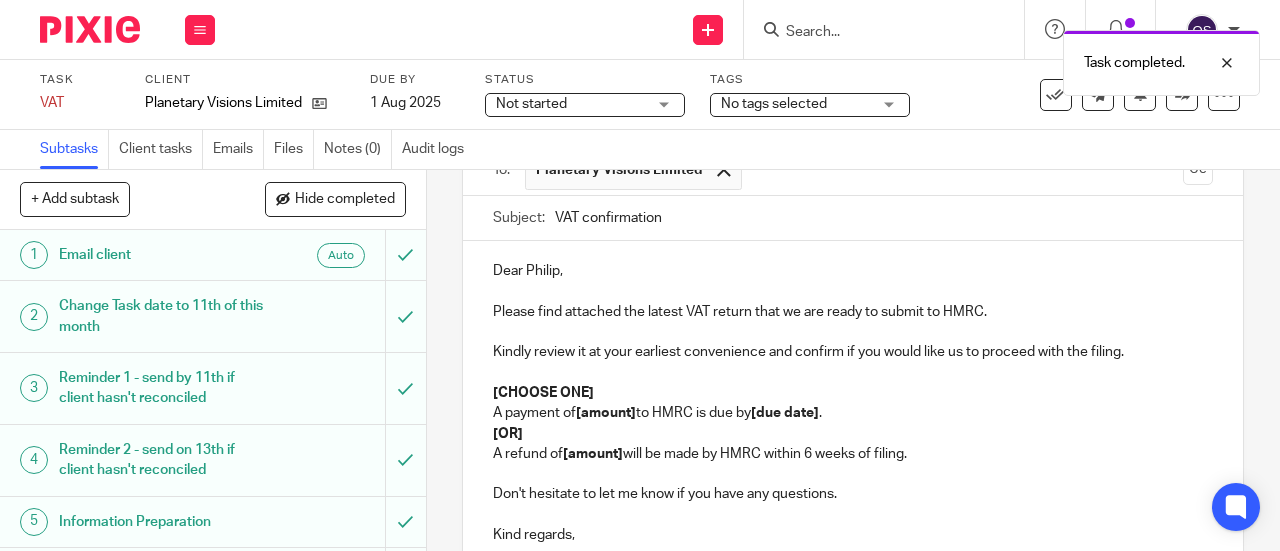 scroll, scrollTop: 200, scrollLeft: 0, axis: vertical 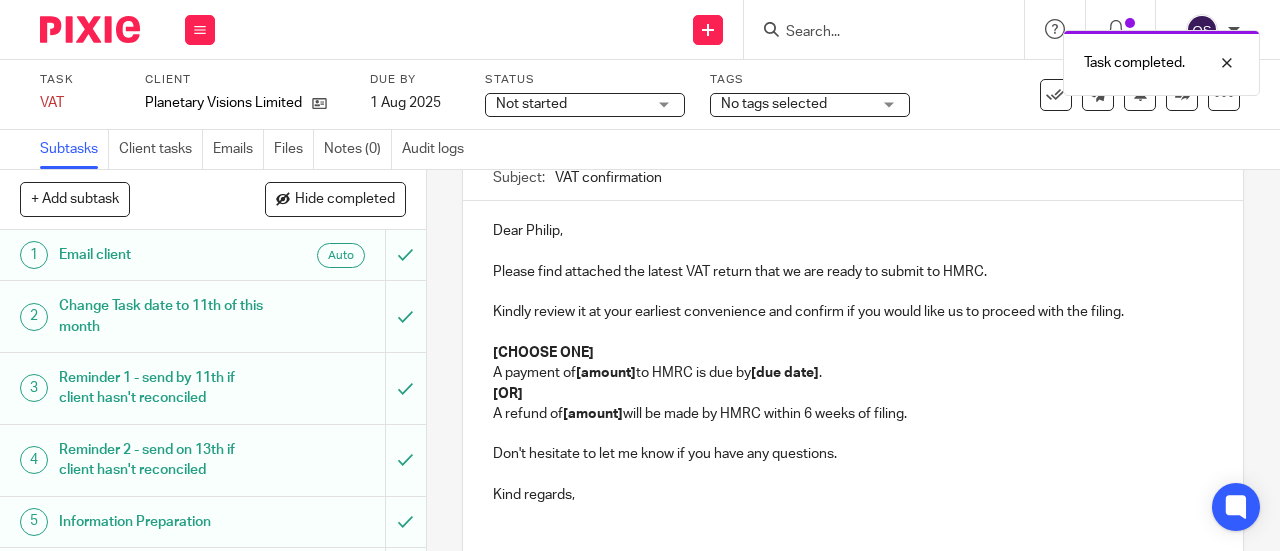 drag, startPoint x: 938, startPoint y: 425, endPoint x: 545, endPoint y: 418, distance: 393.06235 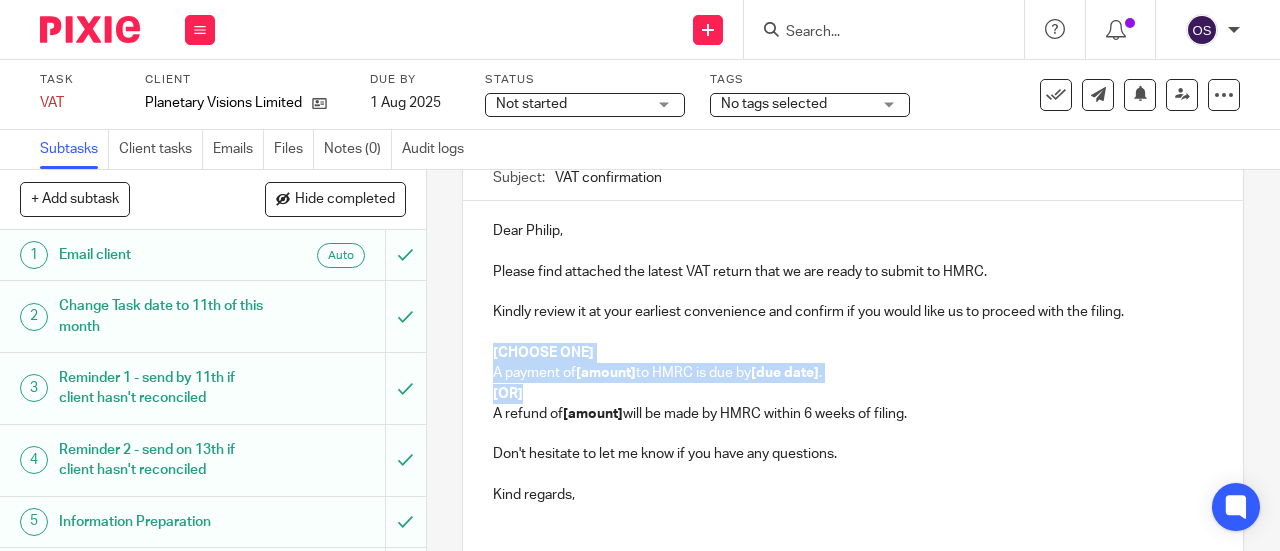 drag, startPoint x: 516, startPoint y: 404, endPoint x: 448, endPoint y: 357, distance: 82.661964 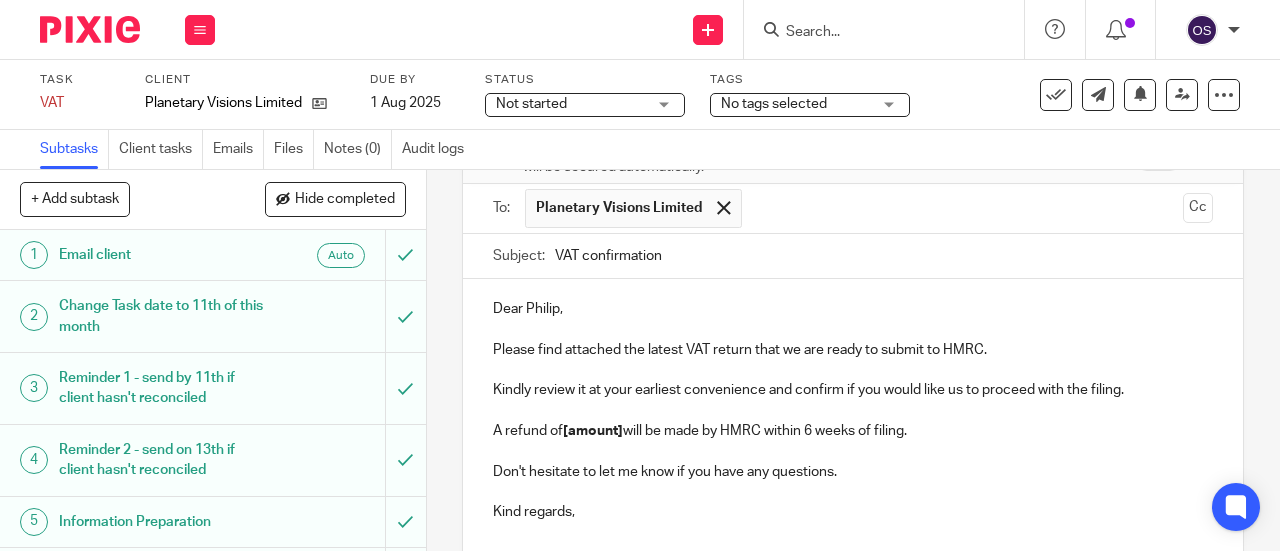 scroll, scrollTop: 125, scrollLeft: 0, axis: vertical 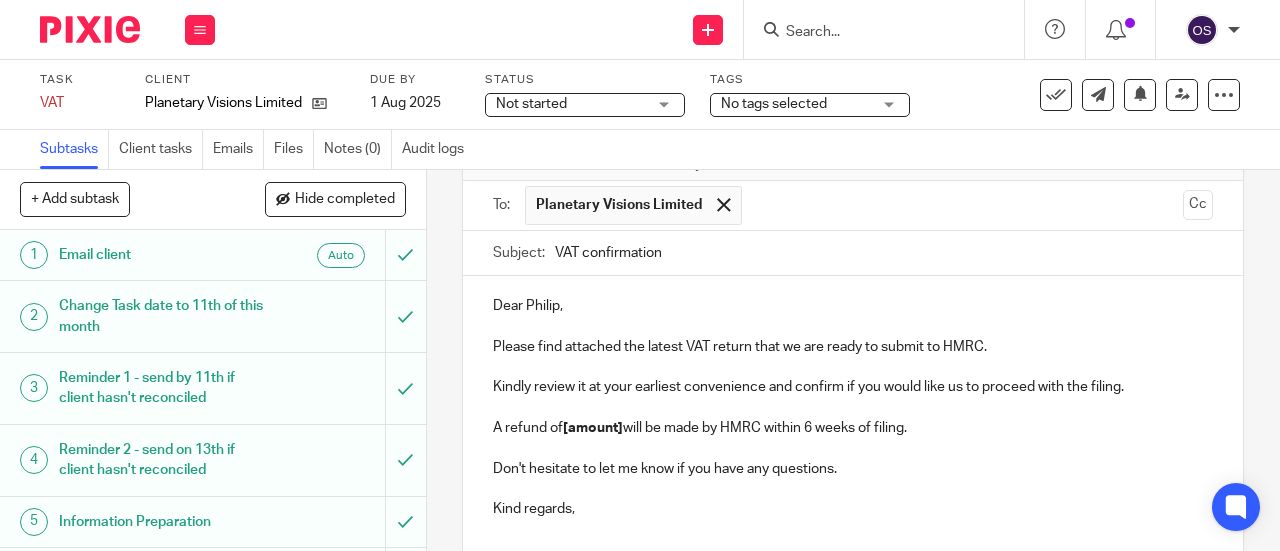 click on "[amount]" at bounding box center [593, 428] 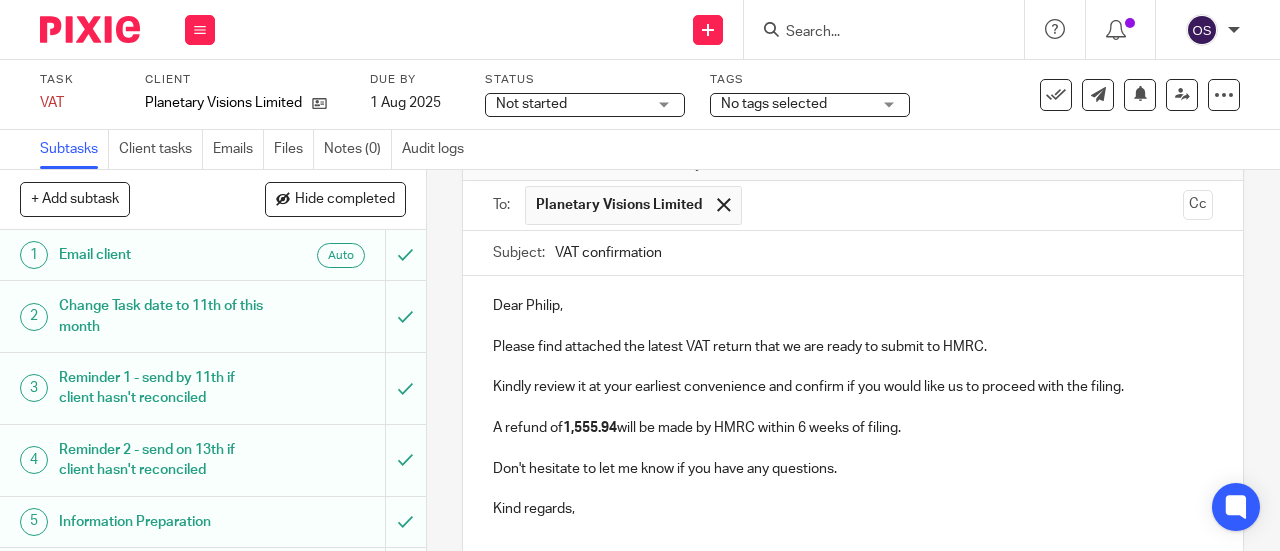 click on "1,555.94" at bounding box center (590, 428) 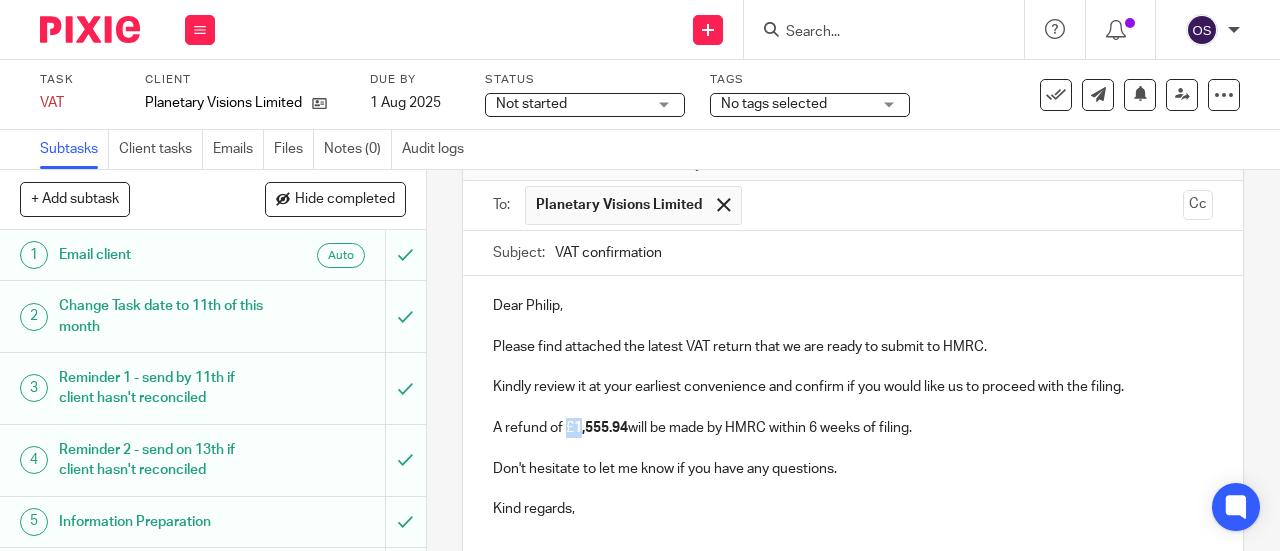 drag, startPoint x: 560, startPoint y: 437, endPoint x: 572, endPoint y: 443, distance: 13.416408 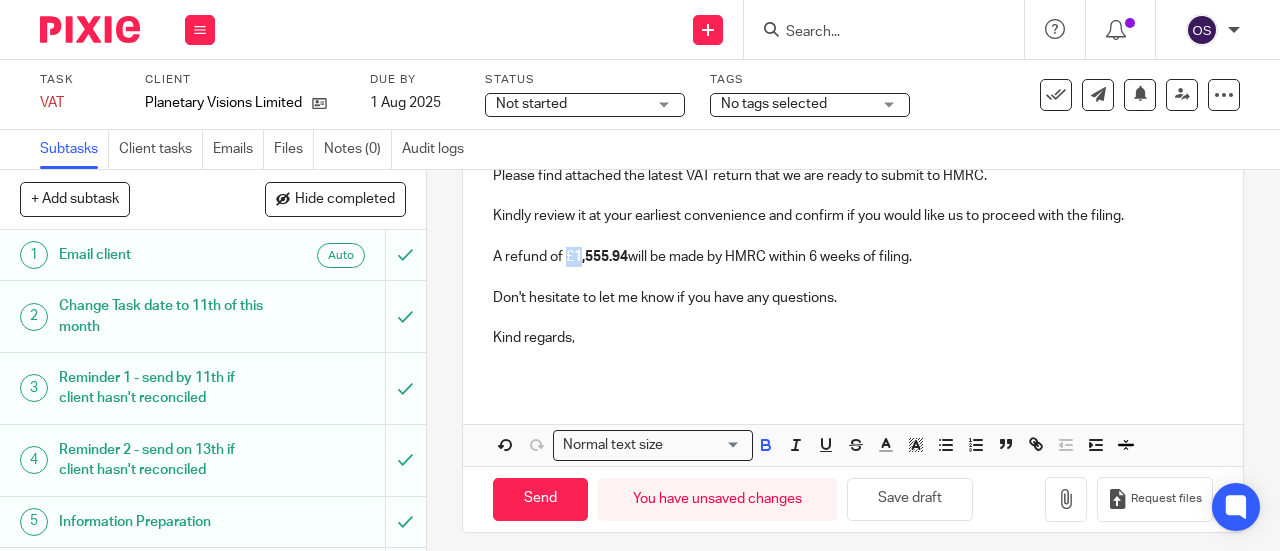 scroll, scrollTop: 310, scrollLeft: 0, axis: vertical 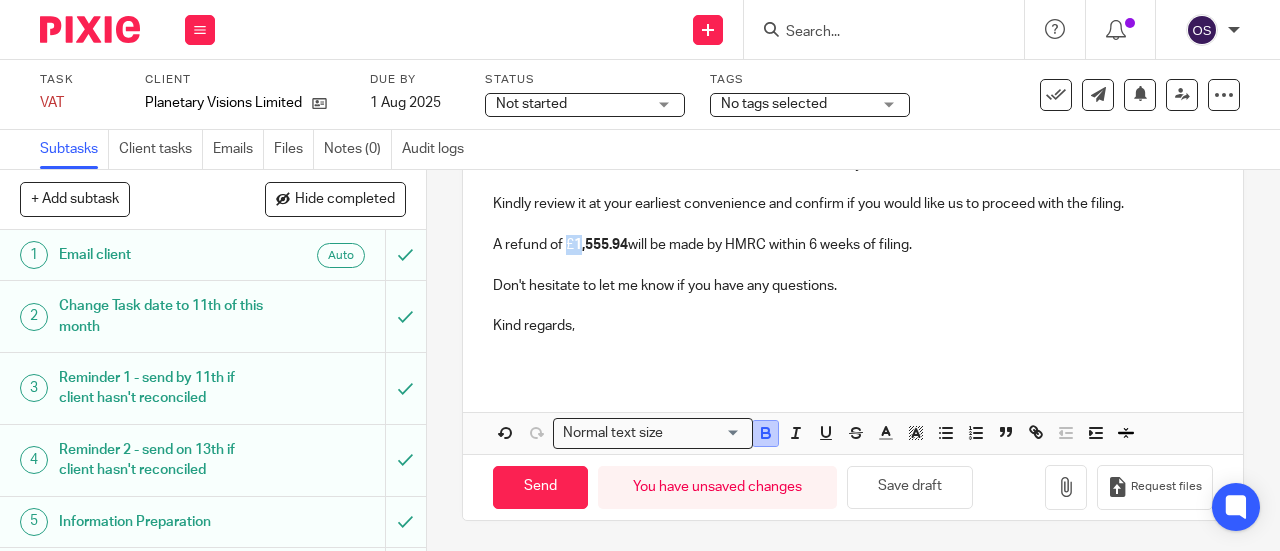 click 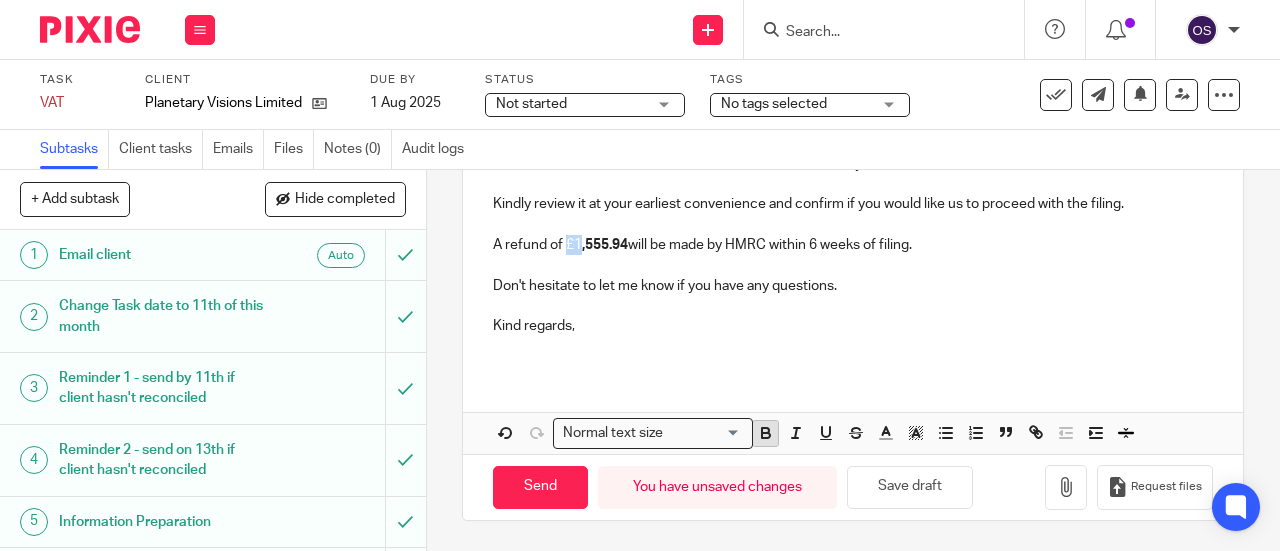 click 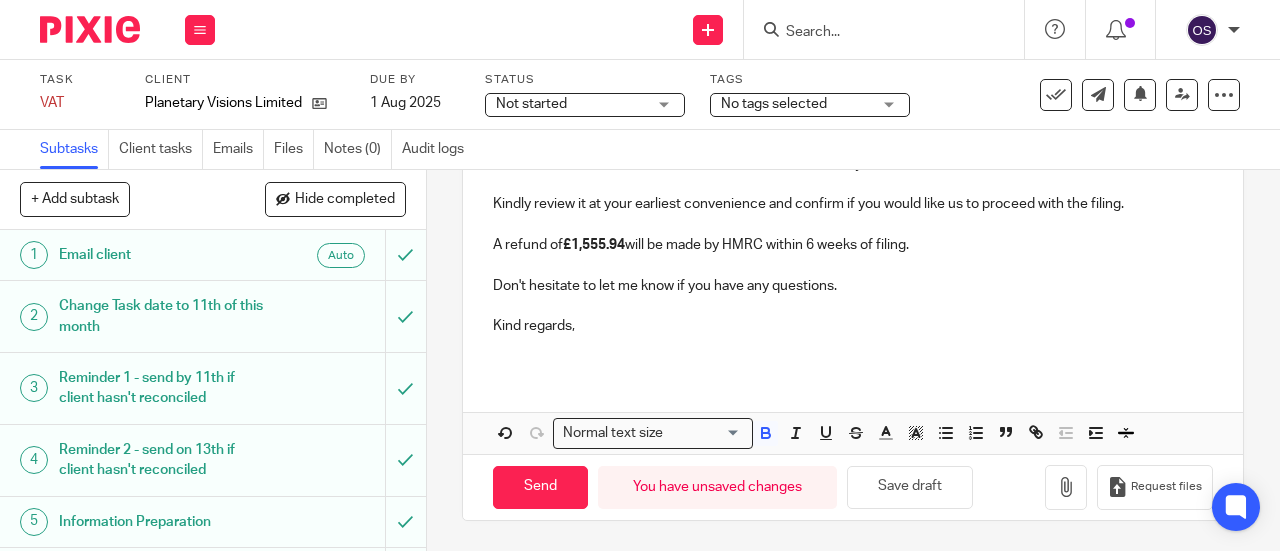 click at bounding box center (853, 346) 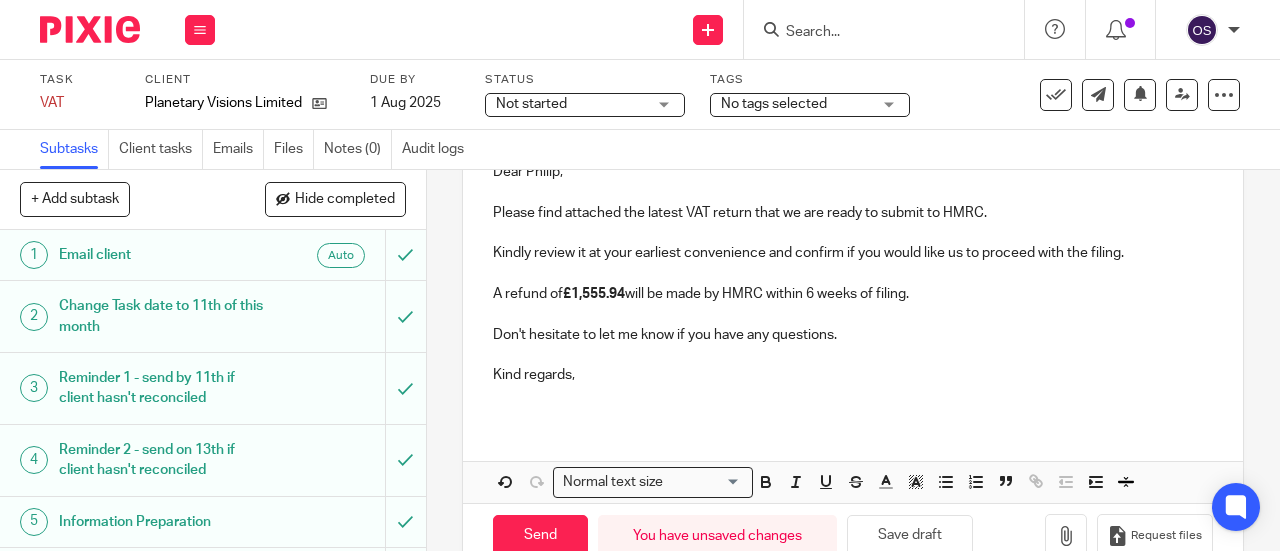 scroll, scrollTop: 310, scrollLeft: 0, axis: vertical 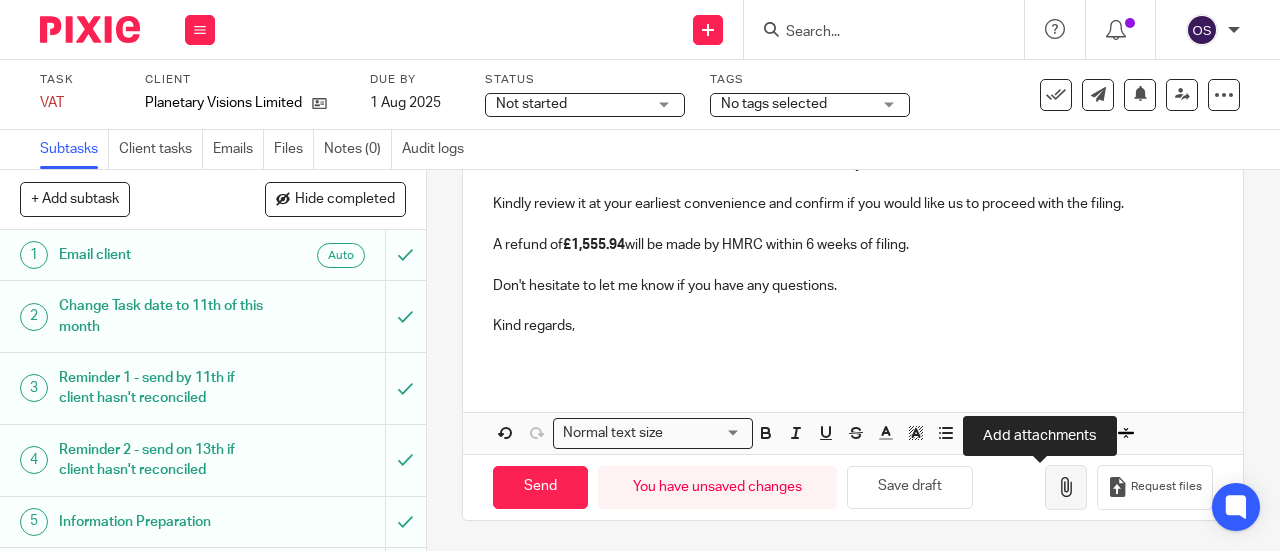 click at bounding box center [1066, 487] 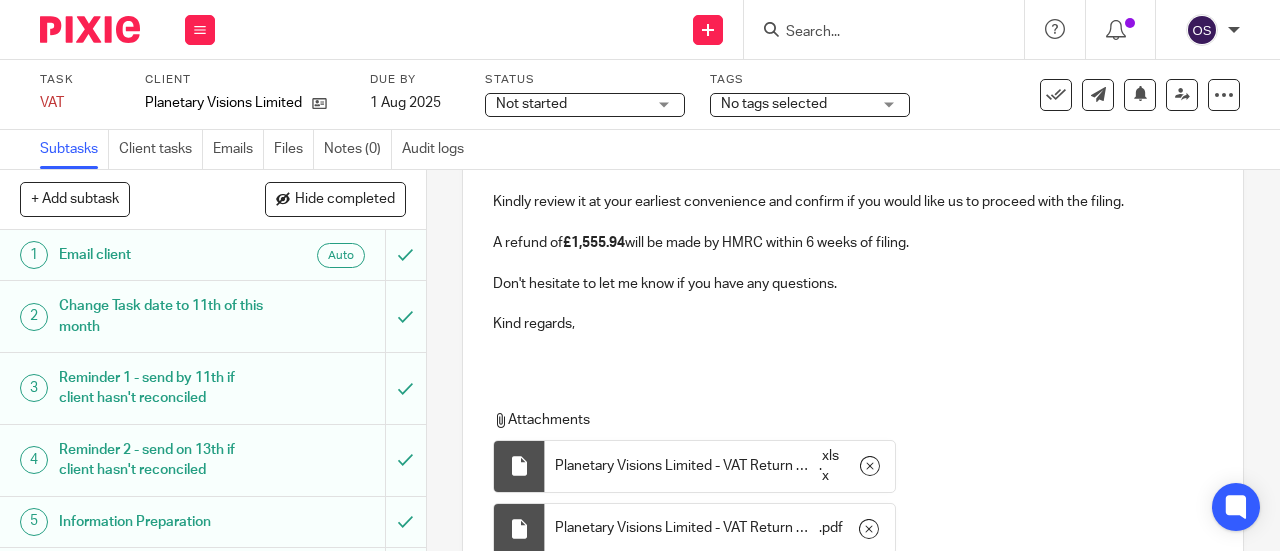 scroll, scrollTop: 485, scrollLeft: 0, axis: vertical 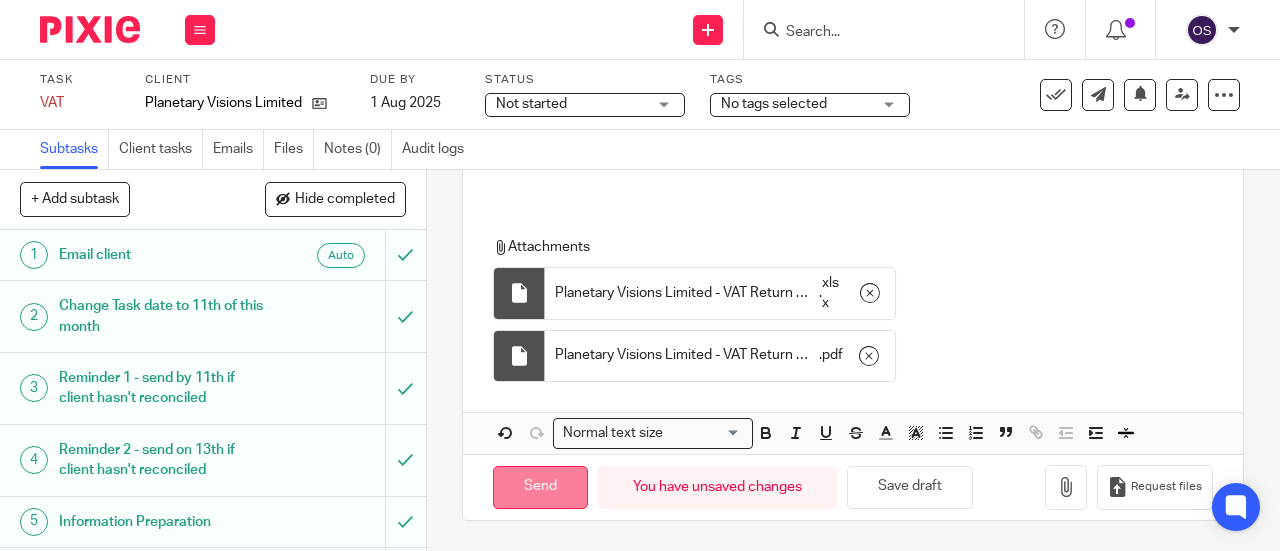 click on "Send" at bounding box center [540, 487] 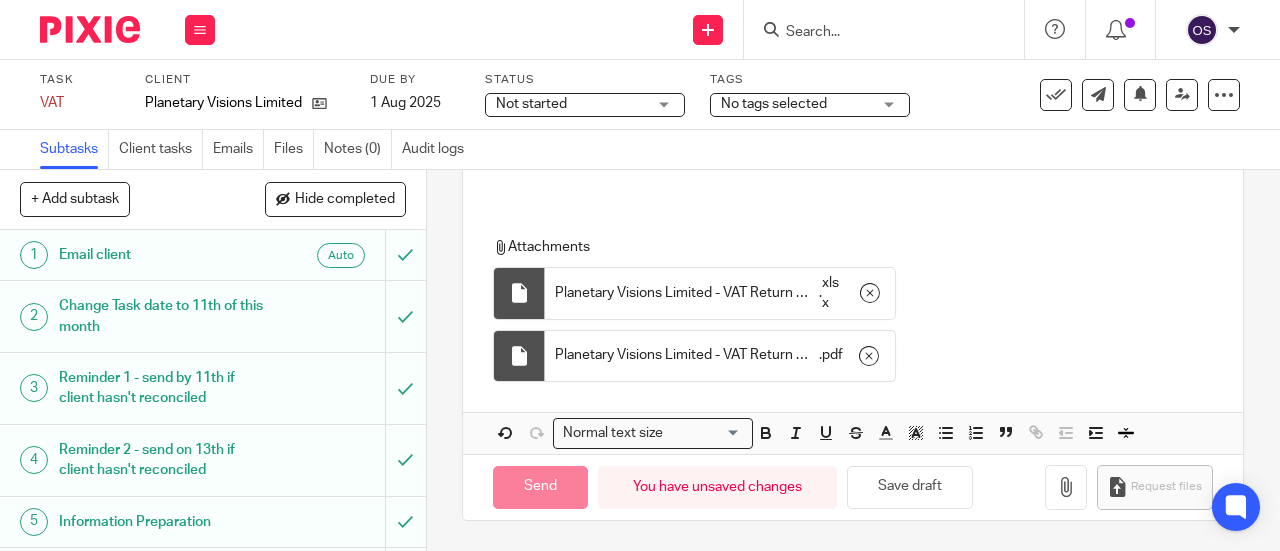 type on "Sent" 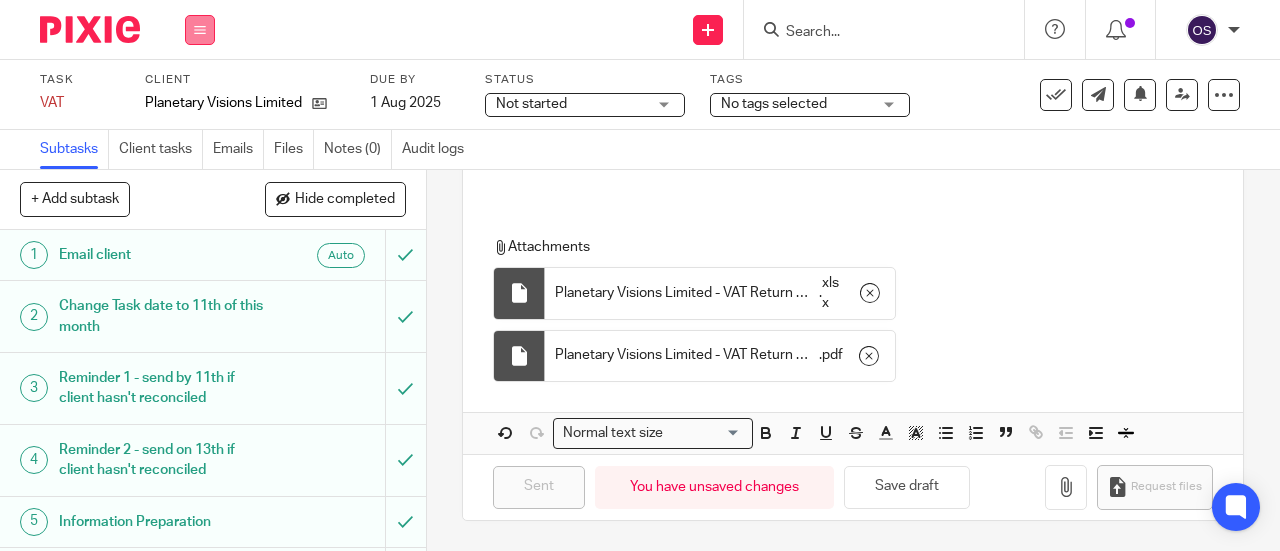 click at bounding box center [200, 30] 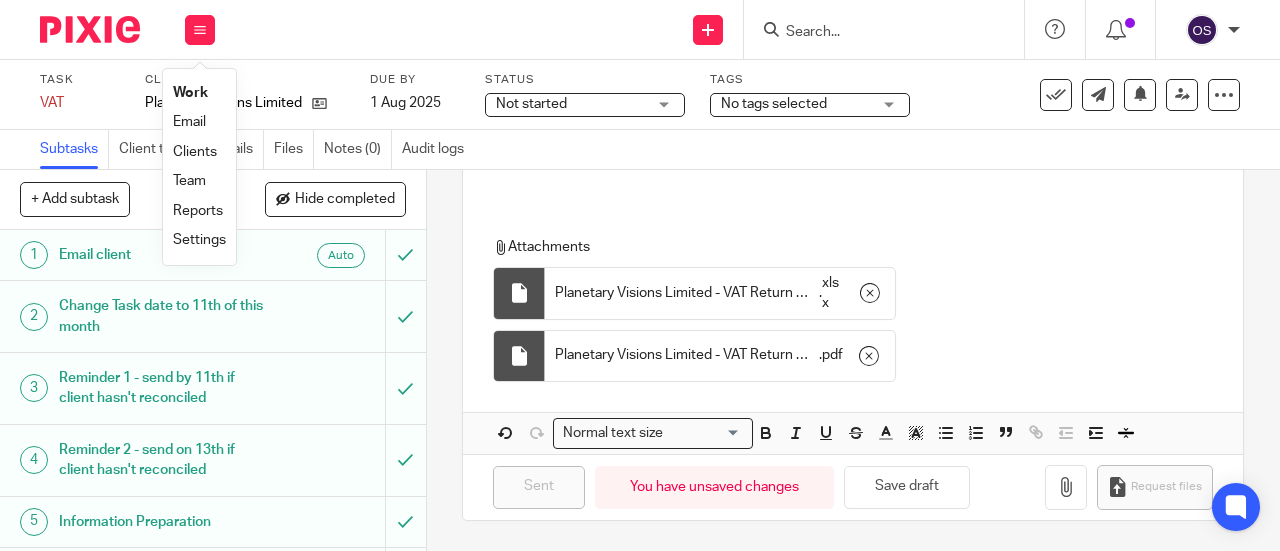 click on "Work" at bounding box center [190, 93] 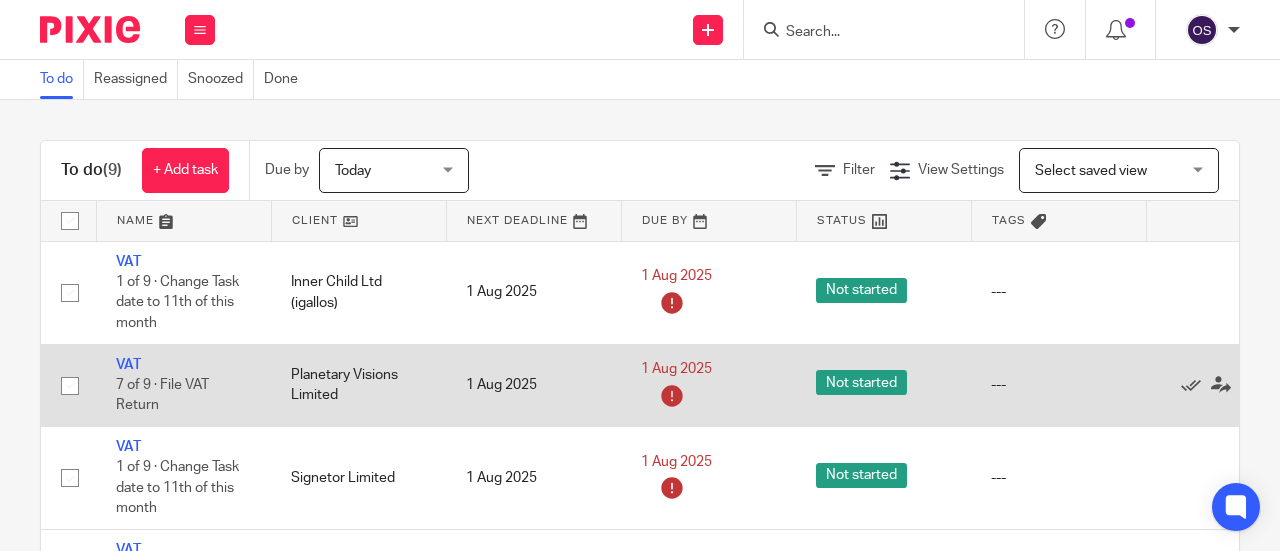scroll, scrollTop: 0, scrollLeft: 0, axis: both 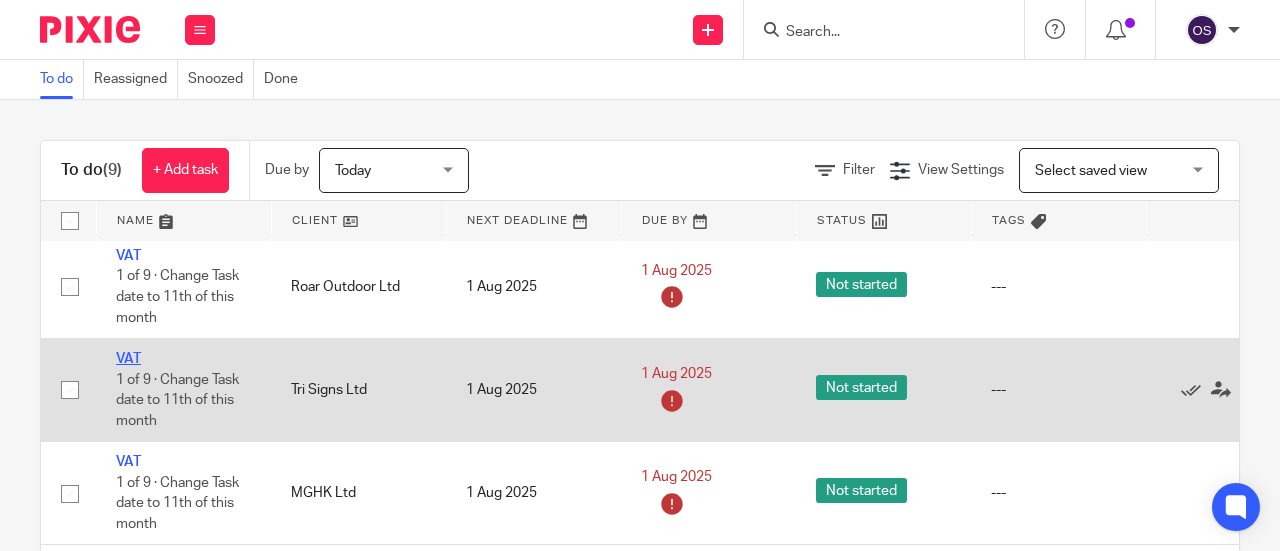 click on "VAT" at bounding box center [128, 359] 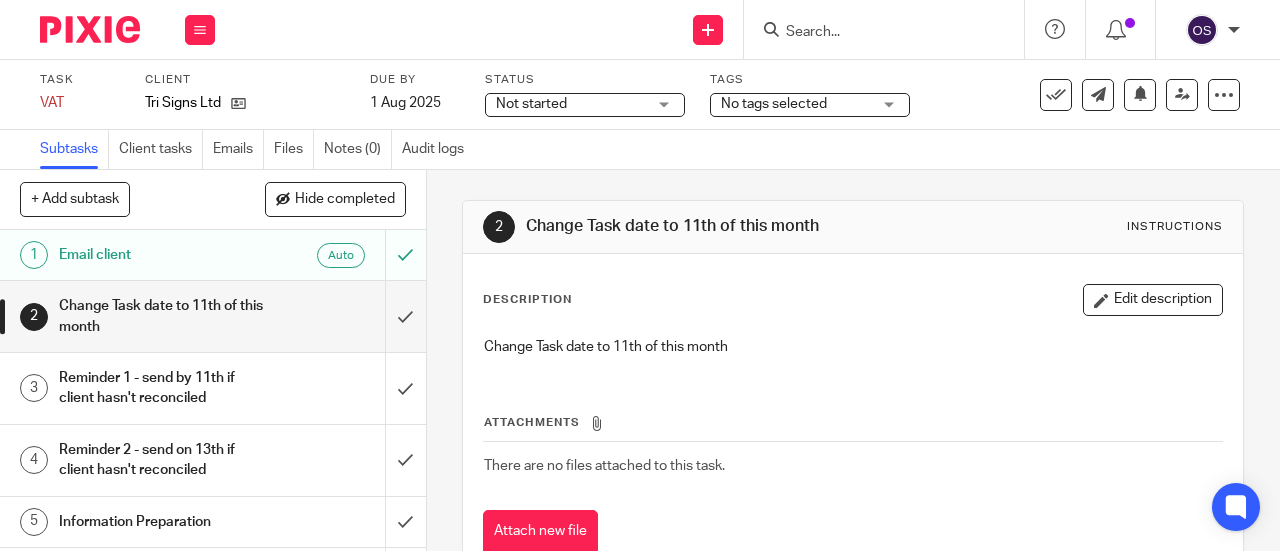 scroll, scrollTop: 0, scrollLeft: 0, axis: both 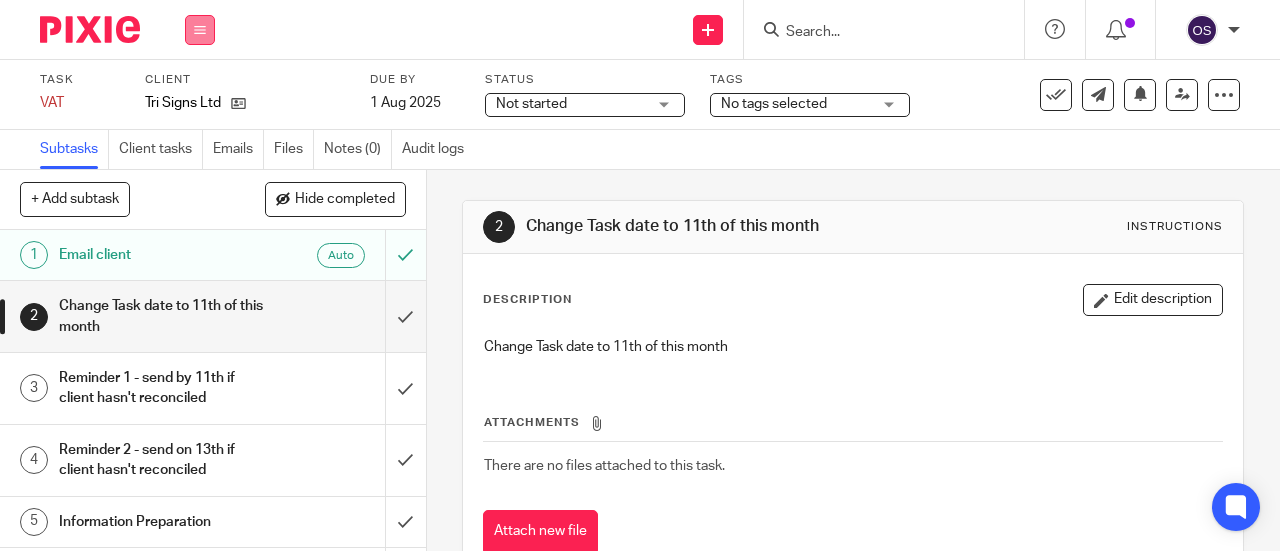 click at bounding box center (200, 30) 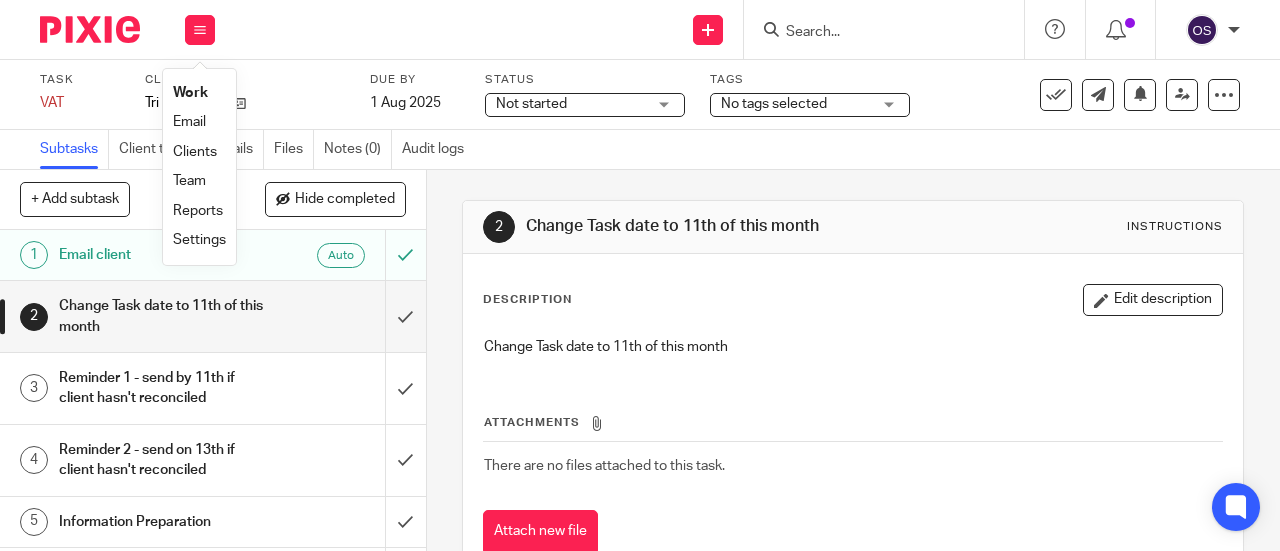 click on "Work" at bounding box center [190, 93] 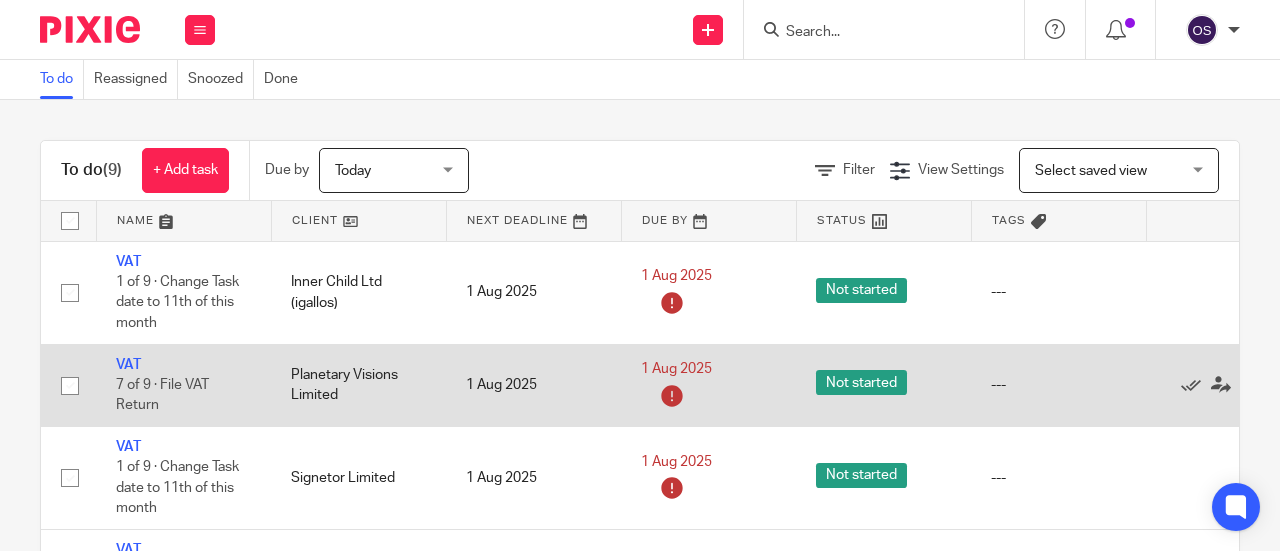 scroll, scrollTop: 0, scrollLeft: 0, axis: both 